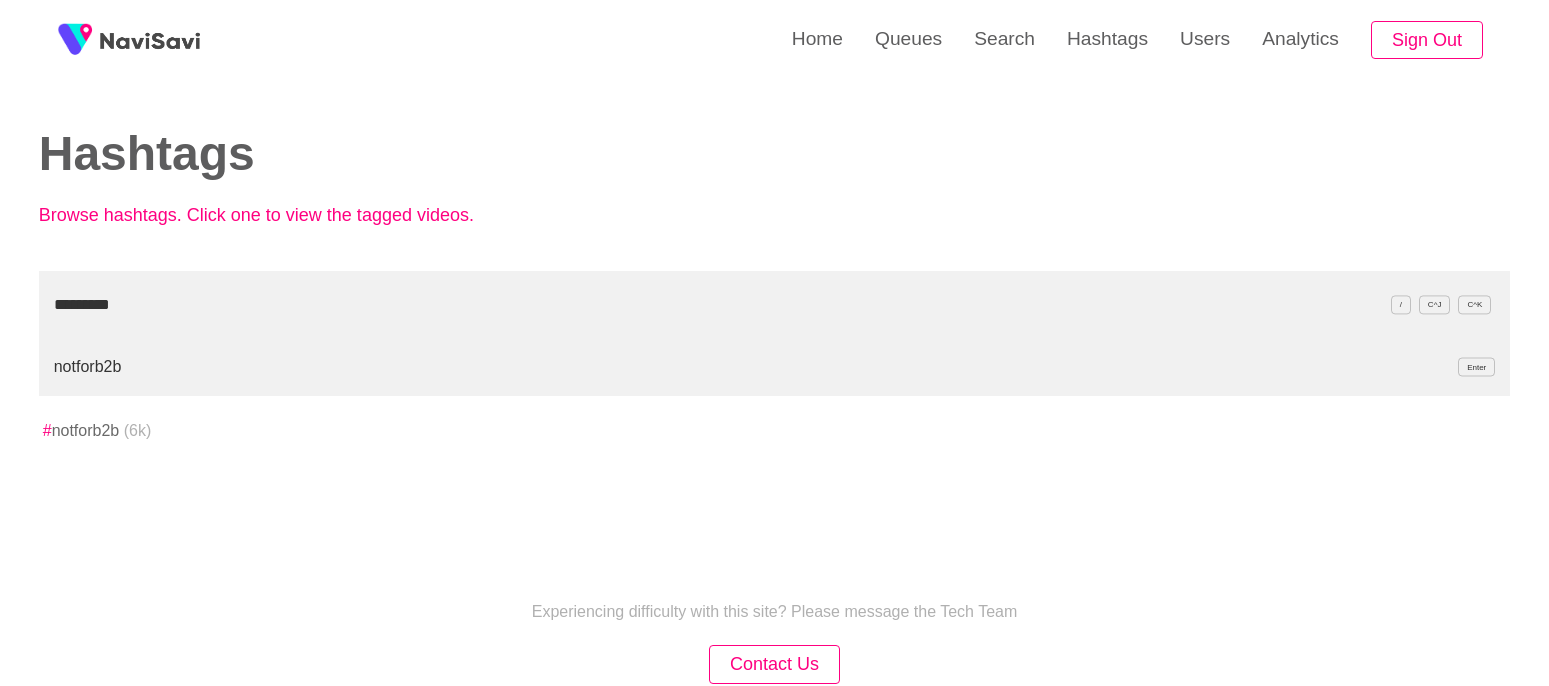 scroll, scrollTop: 0, scrollLeft: 0, axis: both 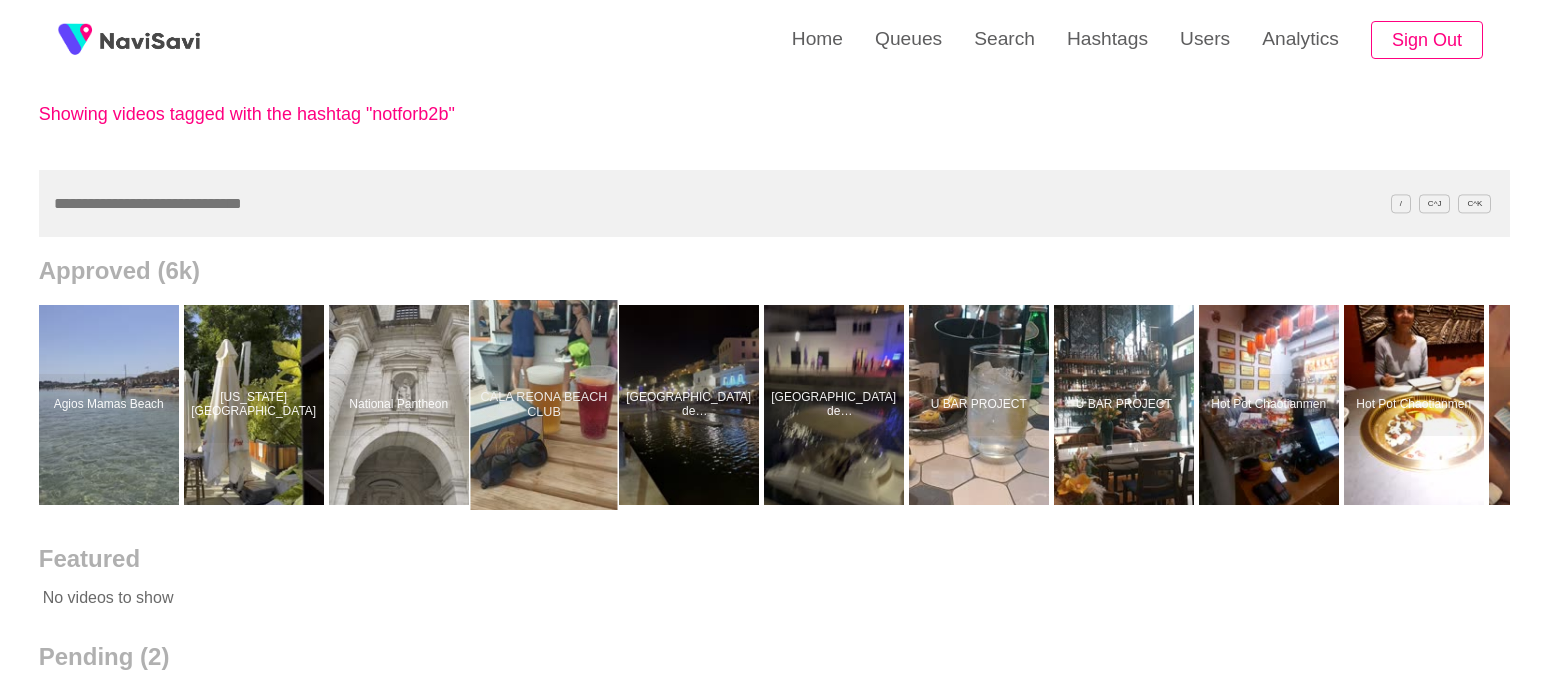 click at bounding box center [543, 405] 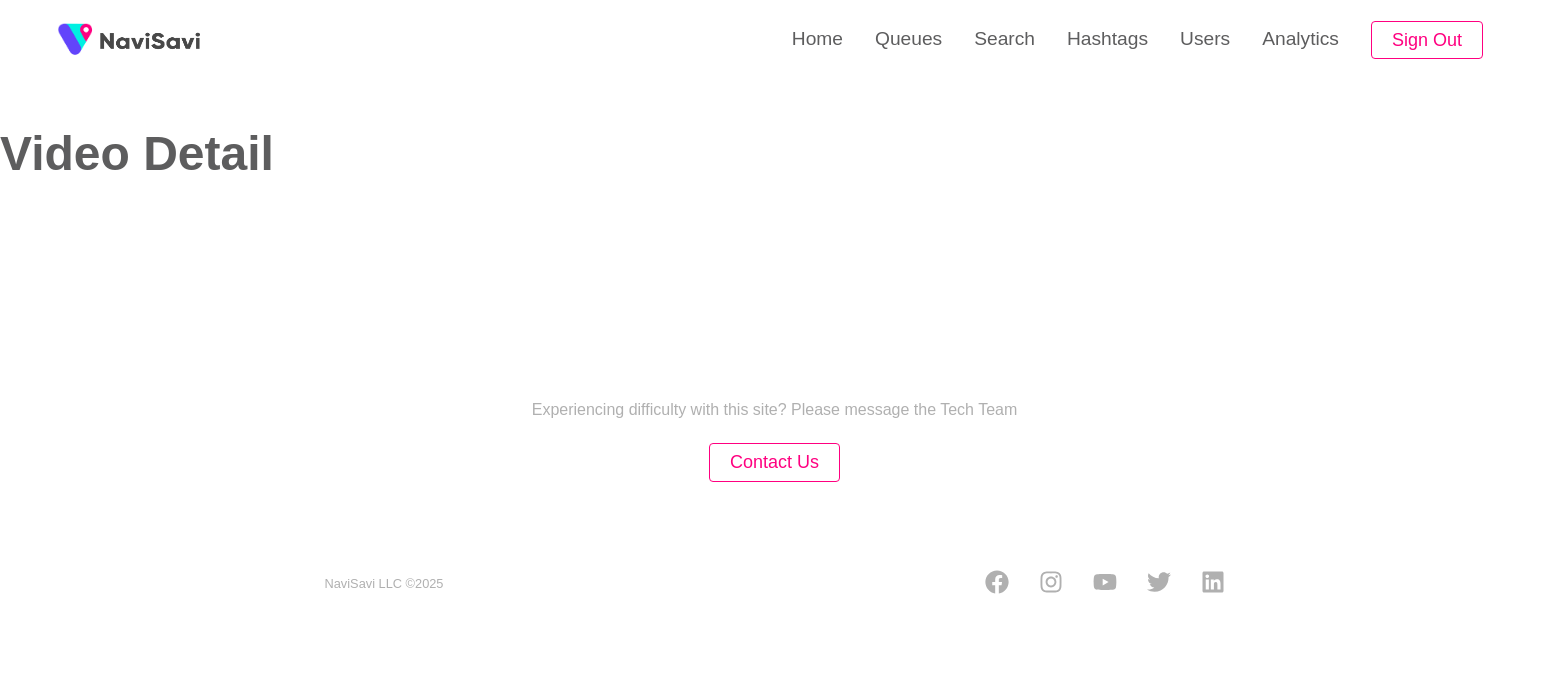 scroll, scrollTop: 0, scrollLeft: 0, axis: both 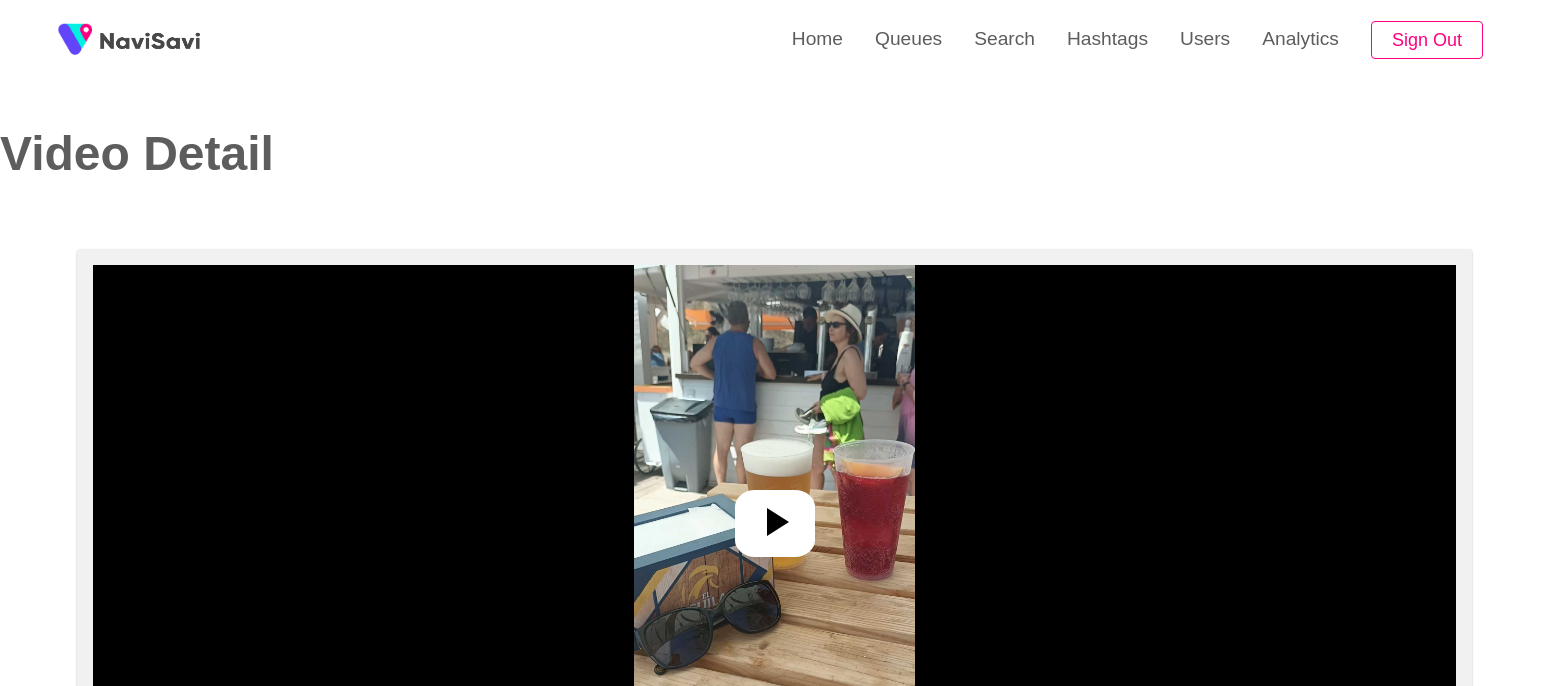 click at bounding box center (774, 515) 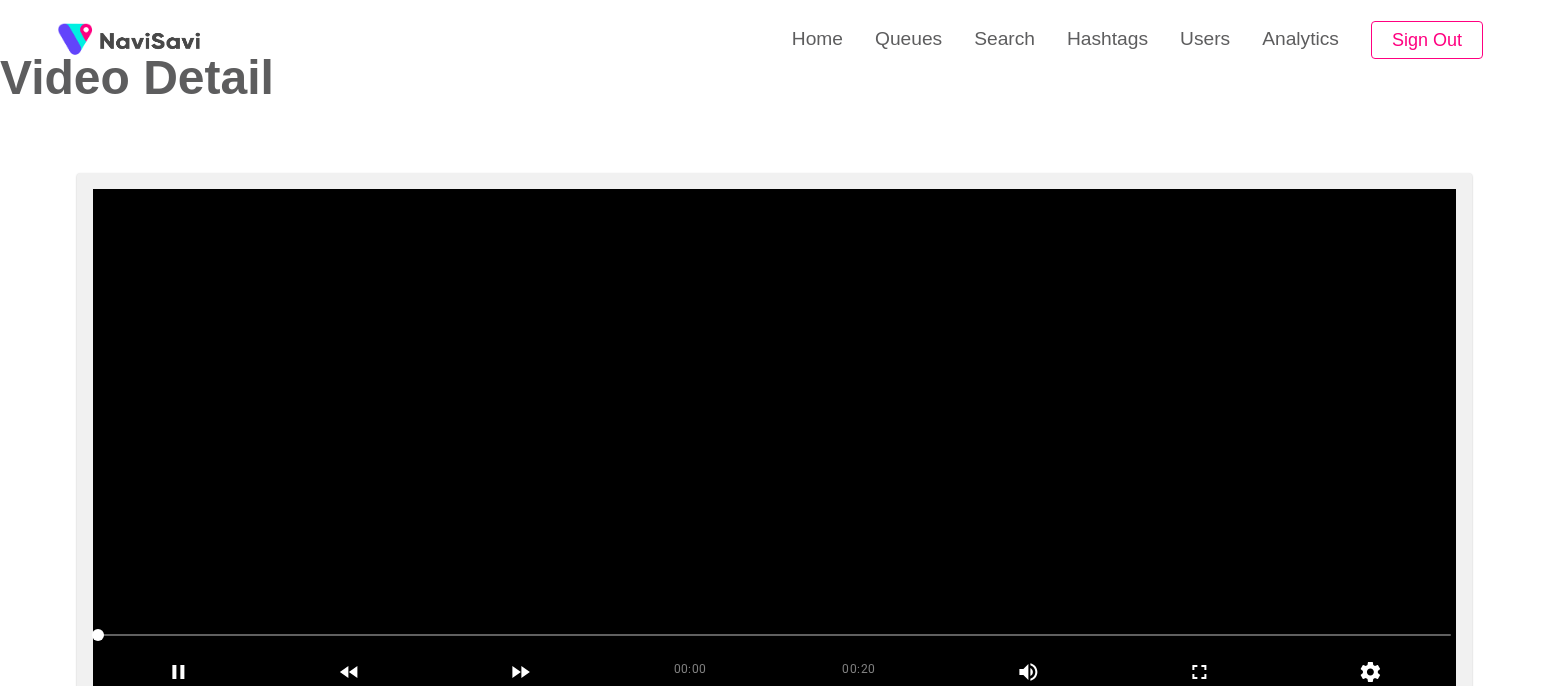 scroll, scrollTop: 75, scrollLeft: 0, axis: vertical 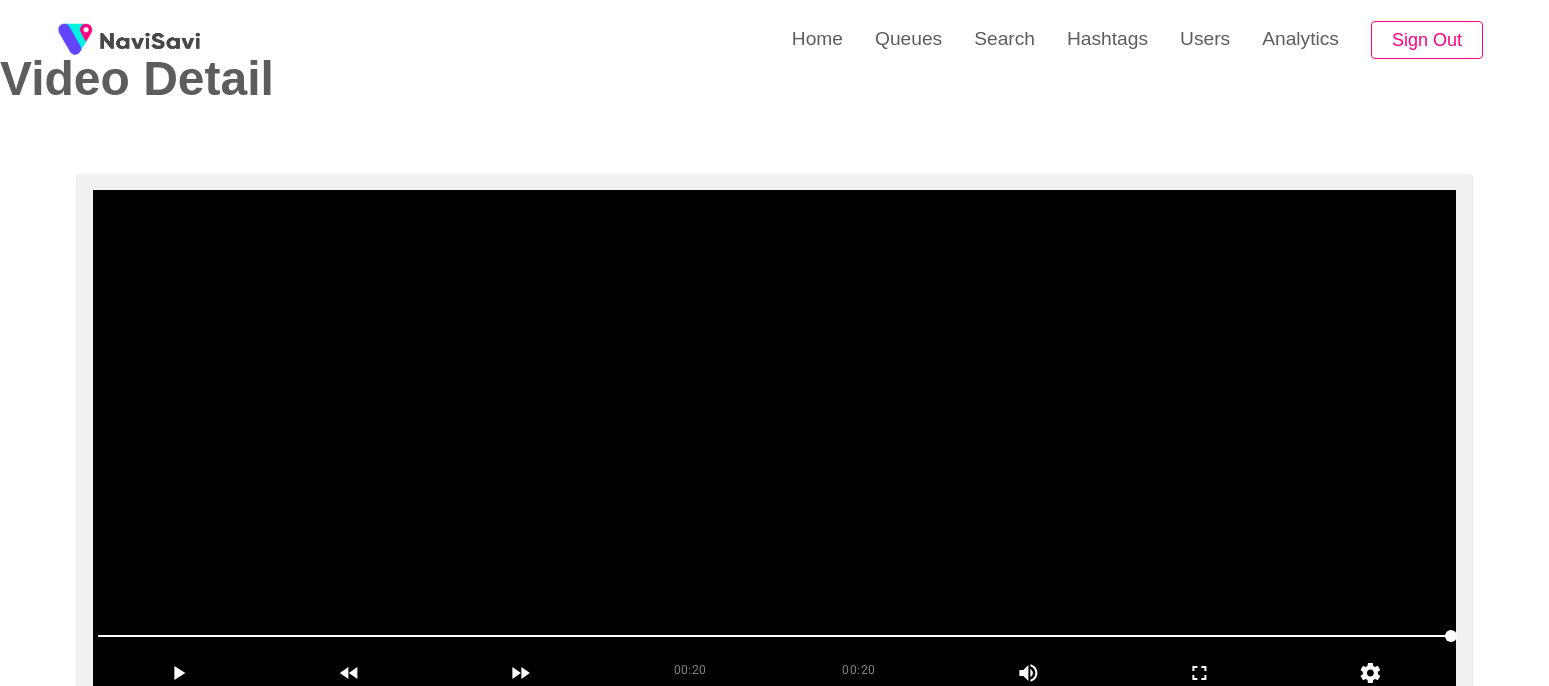 click at bounding box center [774, 440] 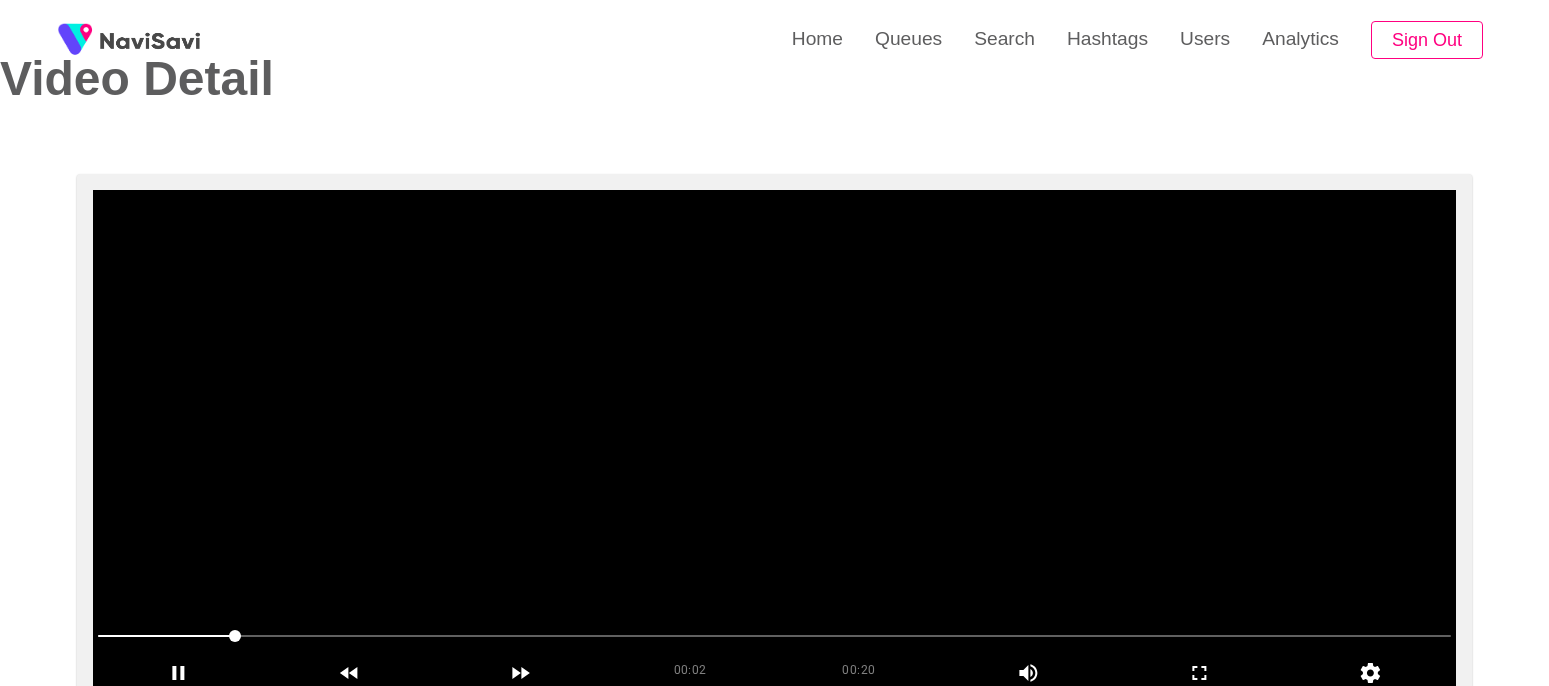 click at bounding box center (774, 440) 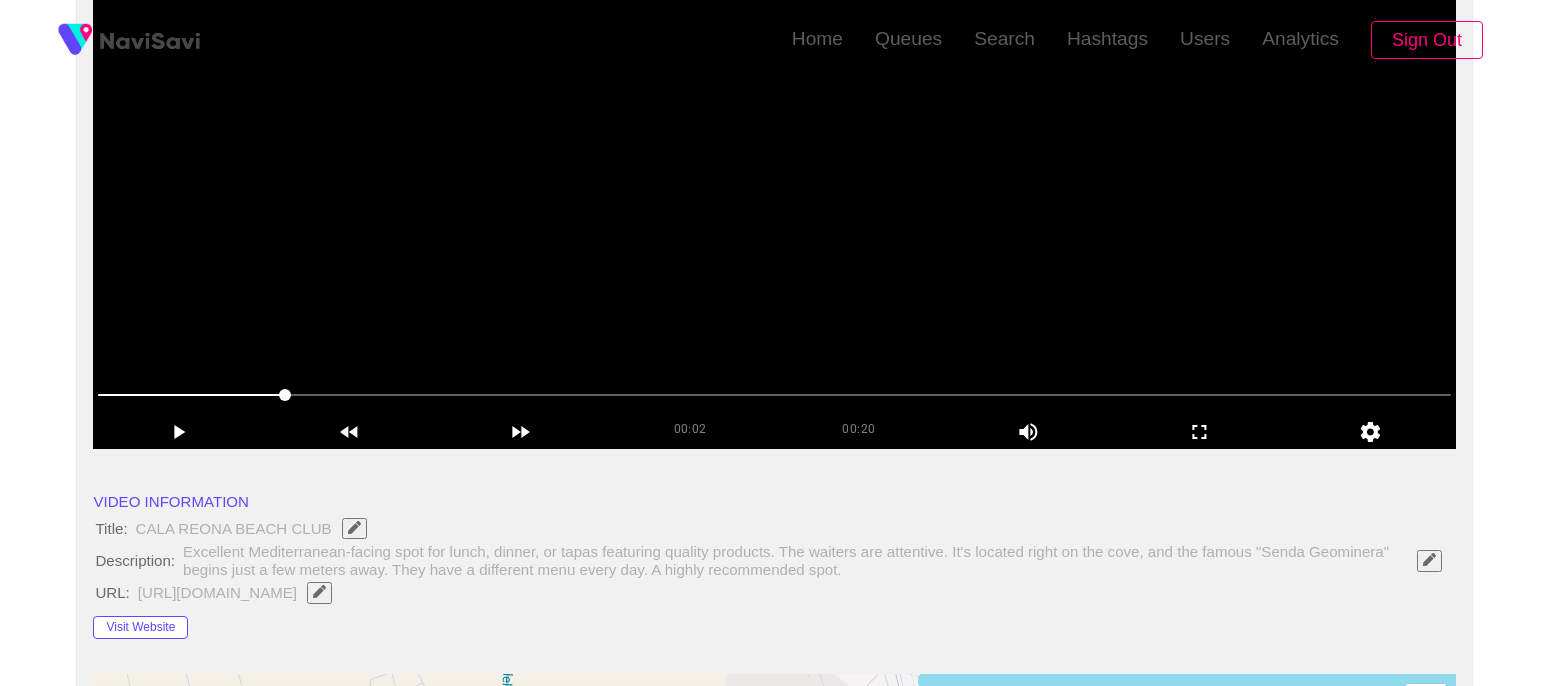 scroll, scrollTop: 0, scrollLeft: 0, axis: both 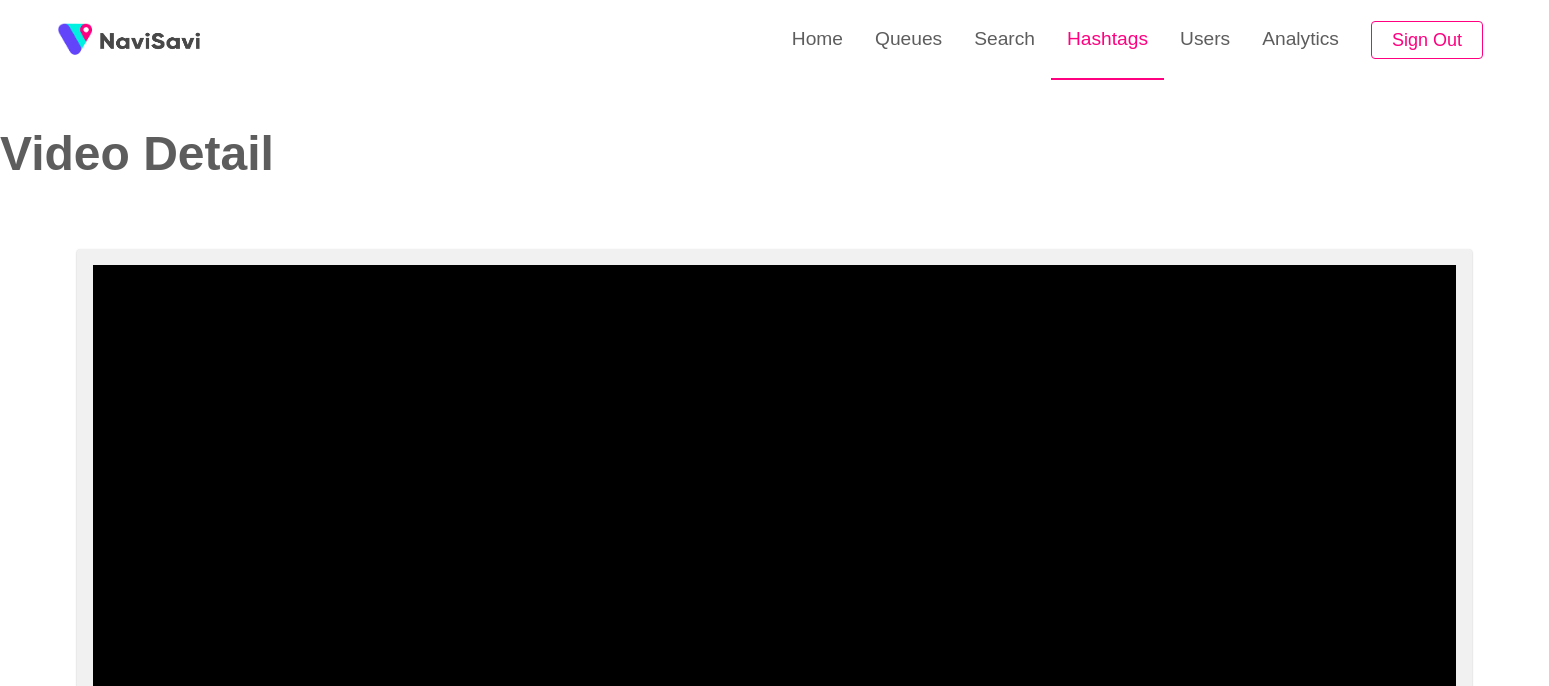 click on "Hashtags" at bounding box center (1107, 39) 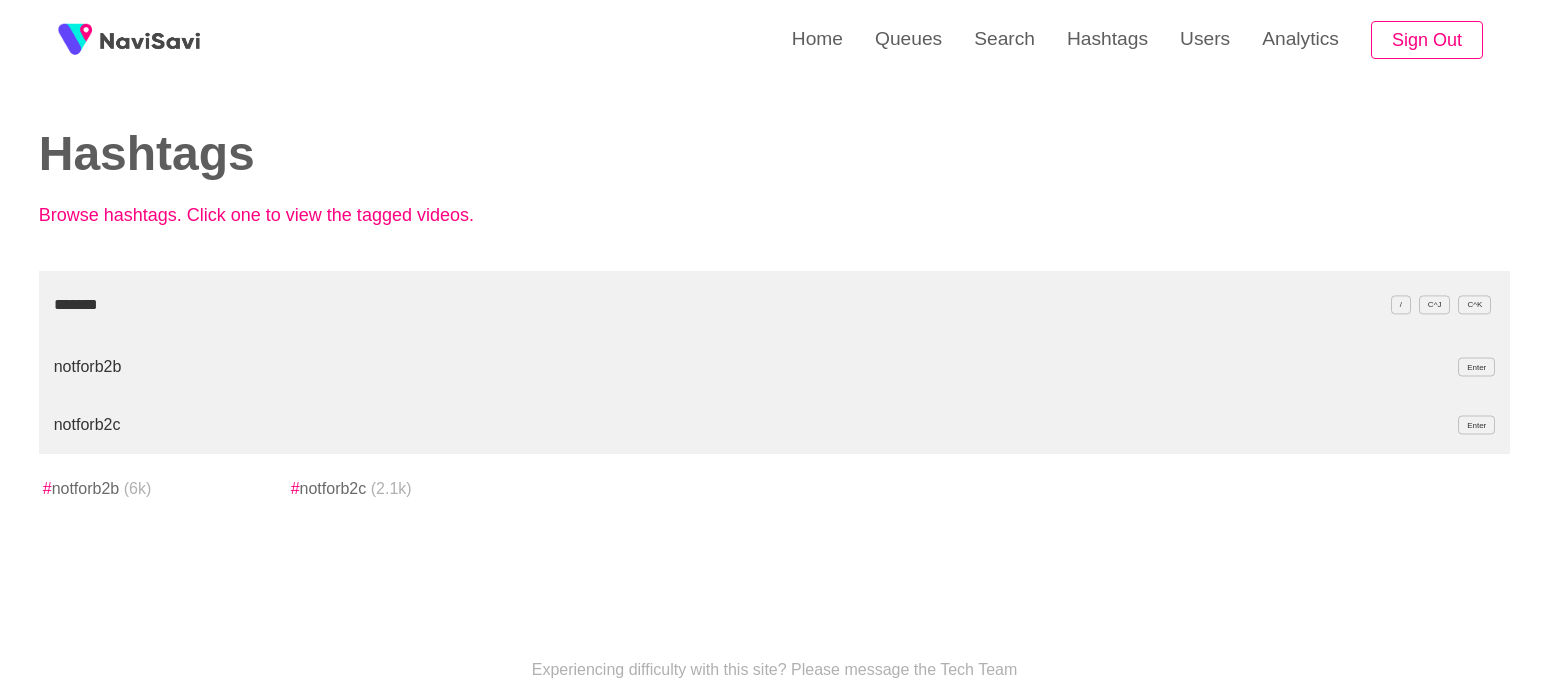 type on "*******" 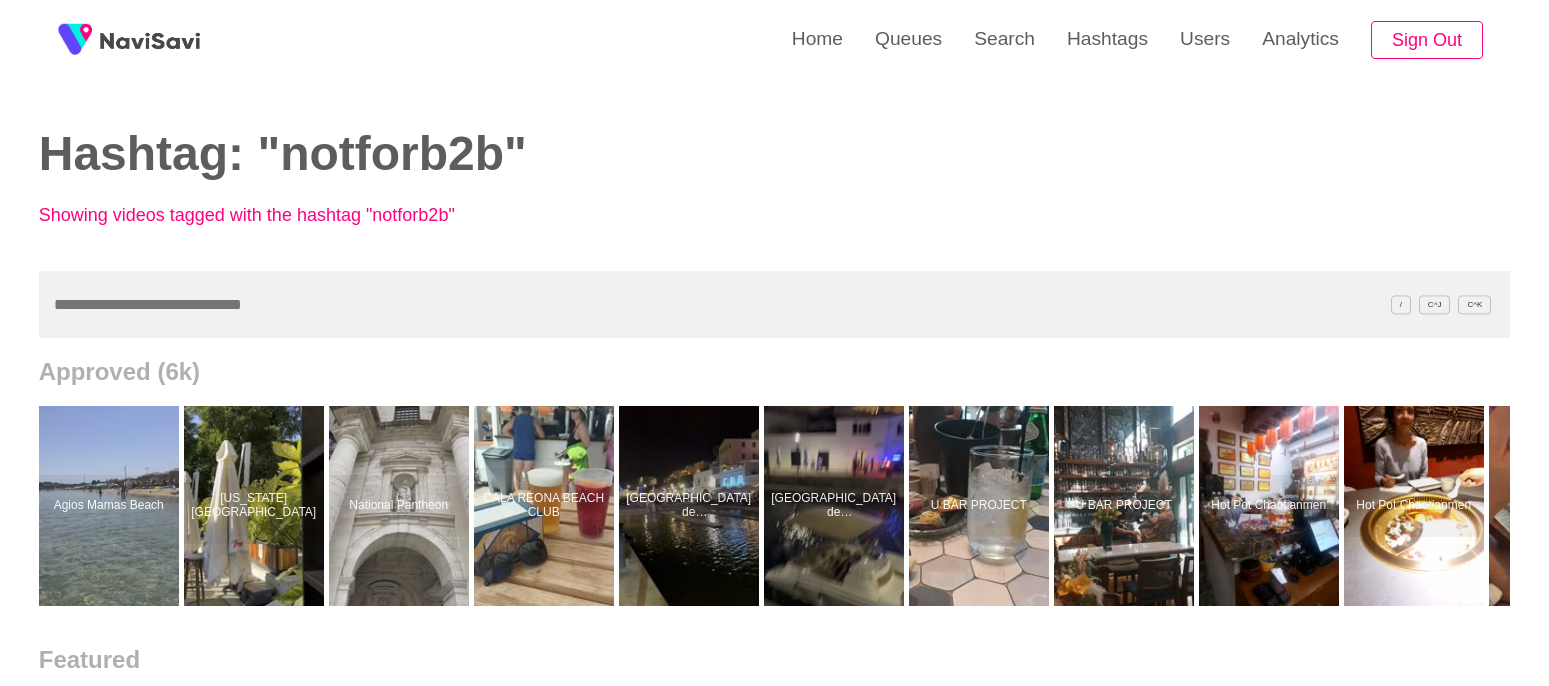 scroll, scrollTop: 74, scrollLeft: 0, axis: vertical 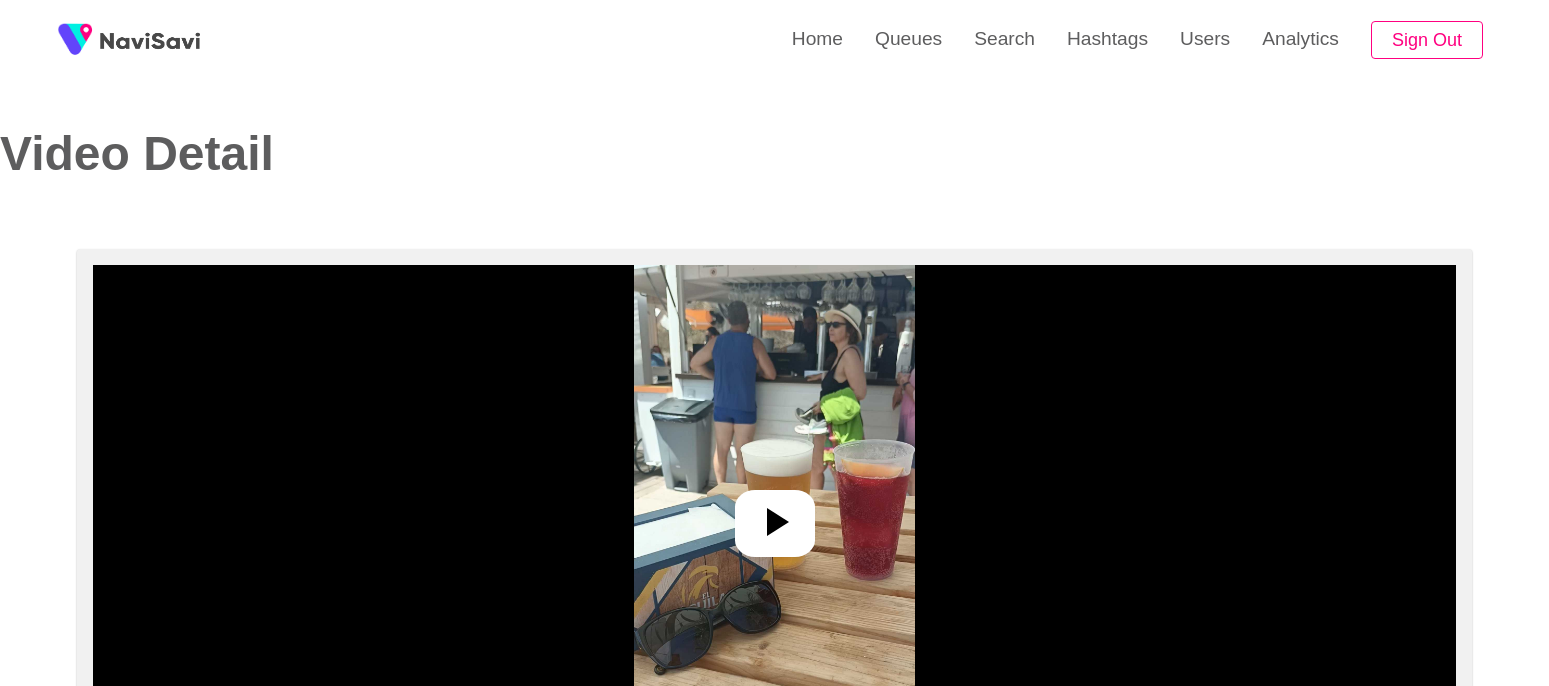 select on "**********" 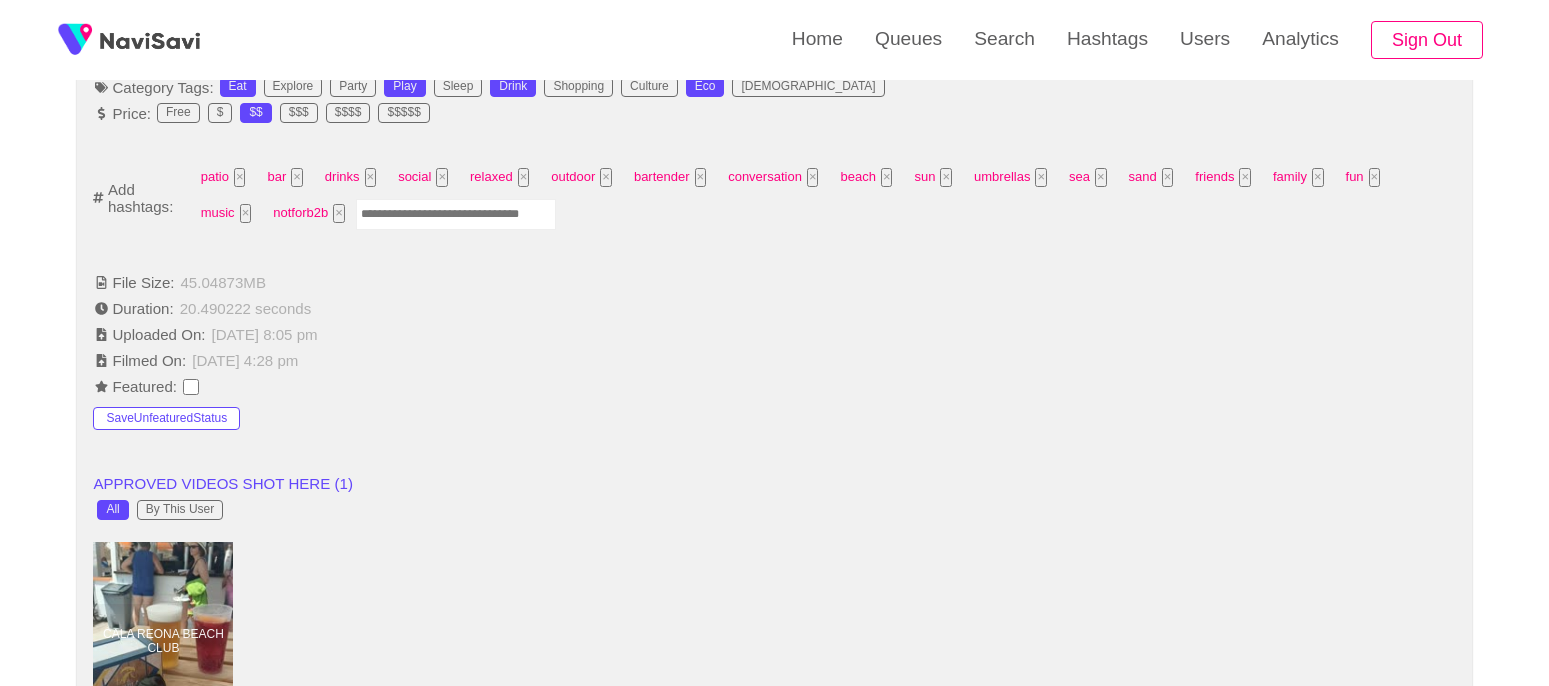 scroll, scrollTop: 1282, scrollLeft: 0, axis: vertical 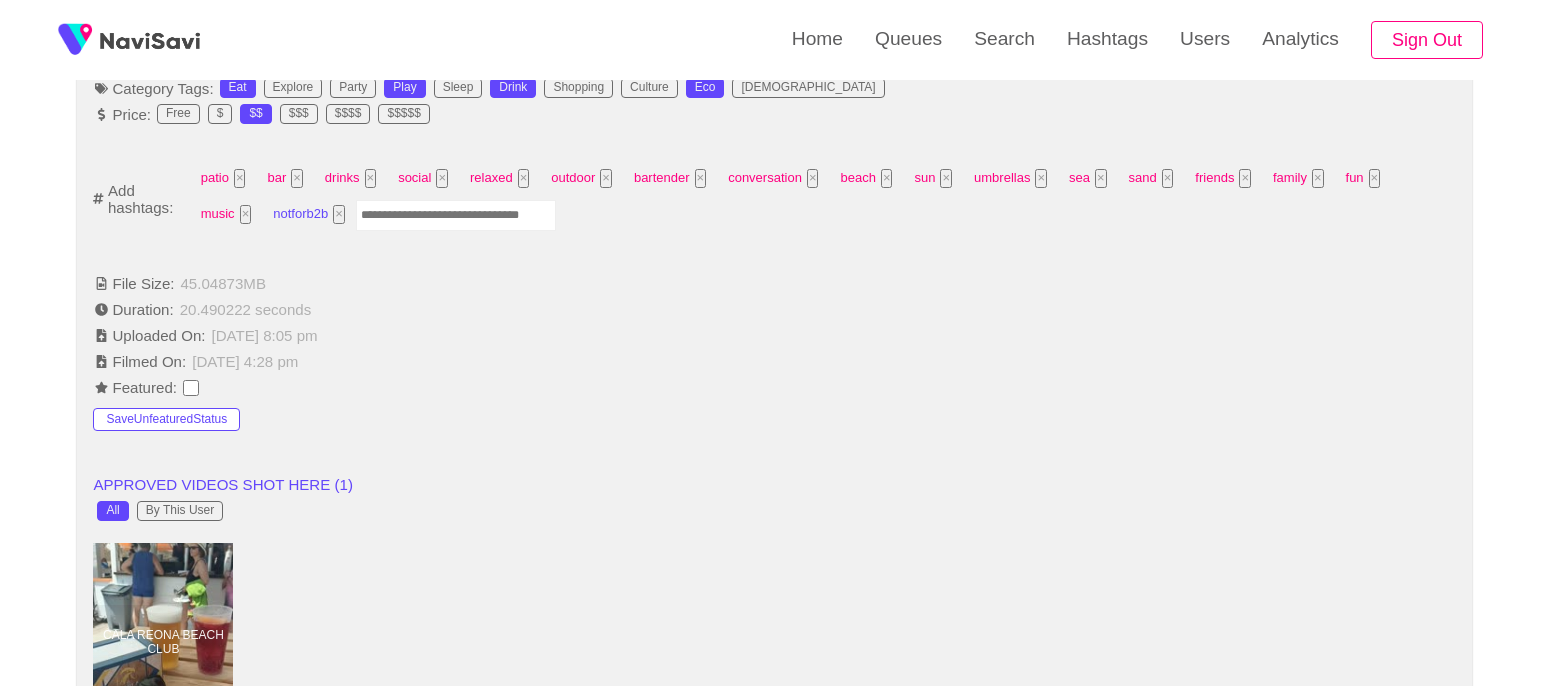 click on "×" at bounding box center [339, 214] 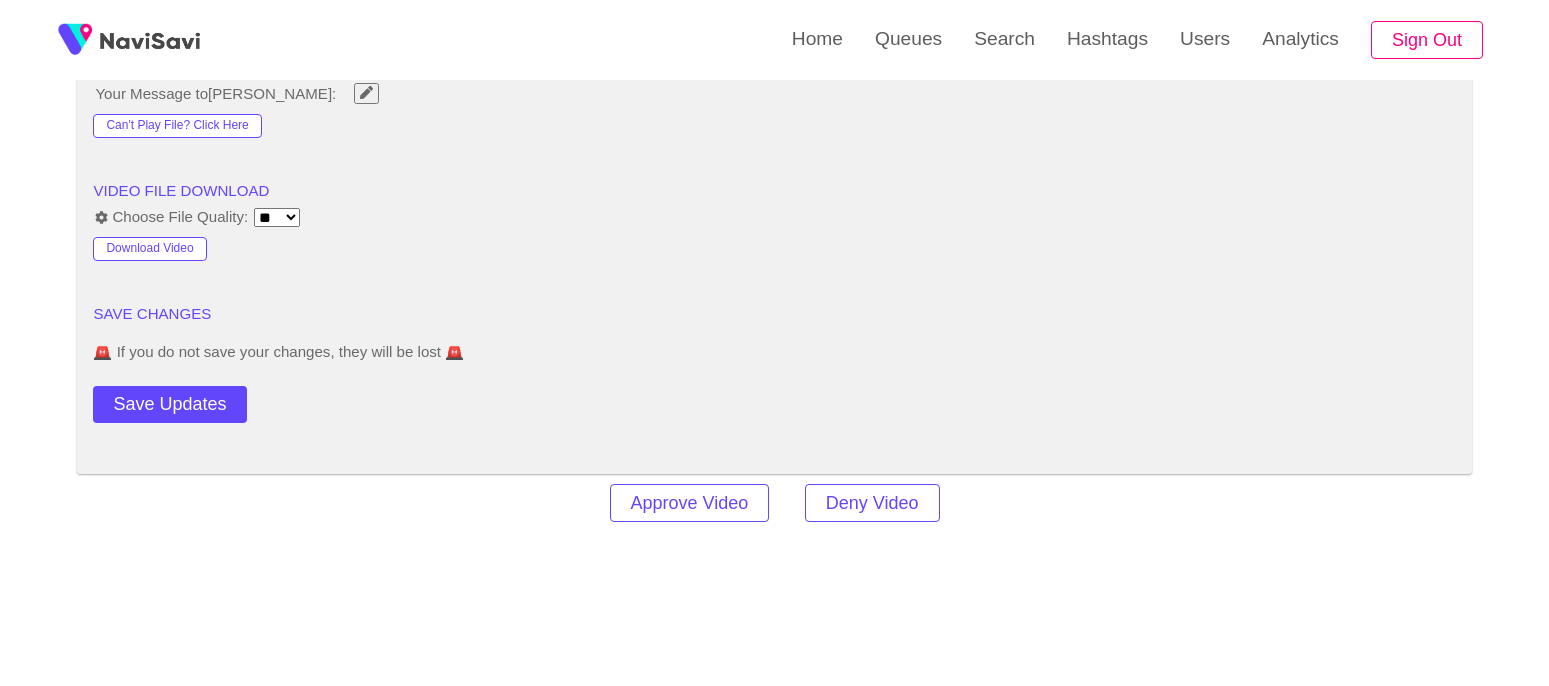 scroll, scrollTop: 2624, scrollLeft: 0, axis: vertical 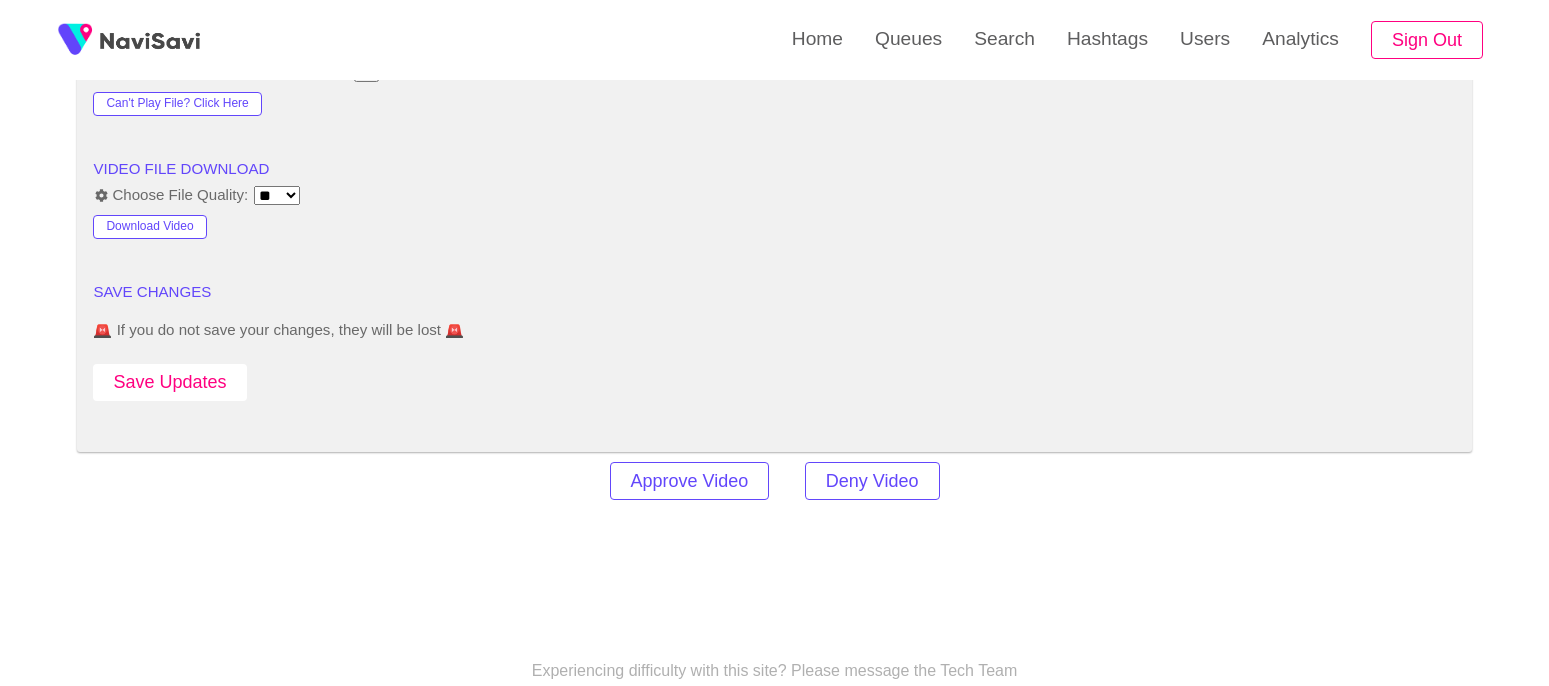 click on "Save Updates" at bounding box center (169, 382) 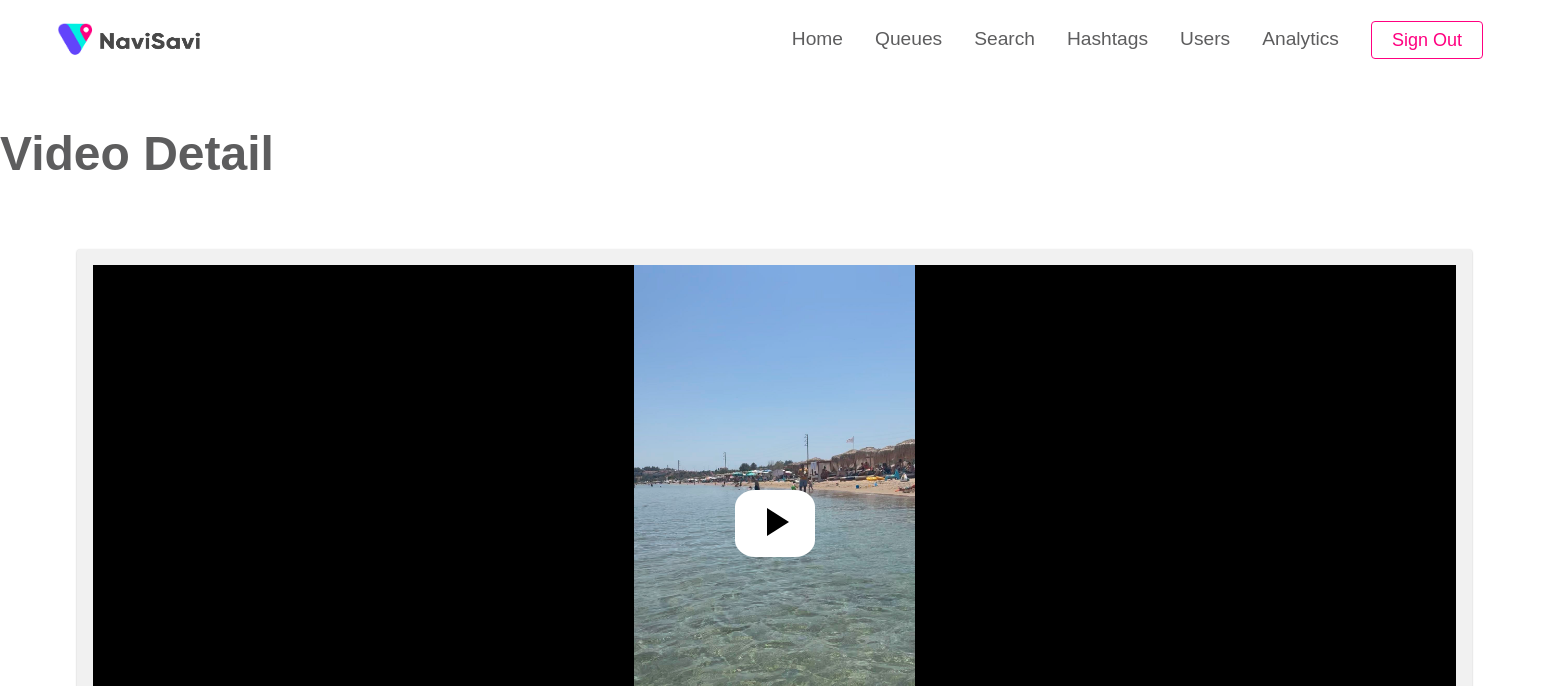 select on "**********" 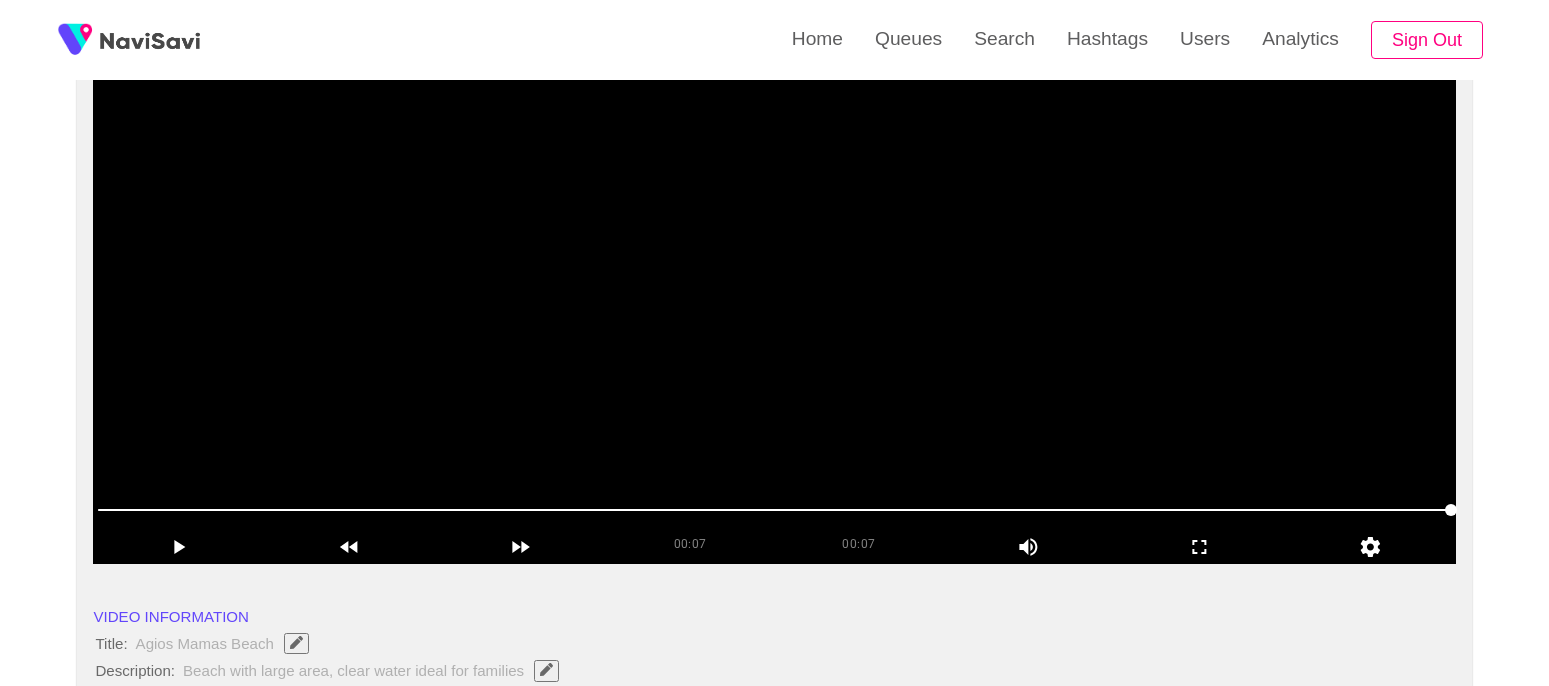 scroll, scrollTop: 202, scrollLeft: 0, axis: vertical 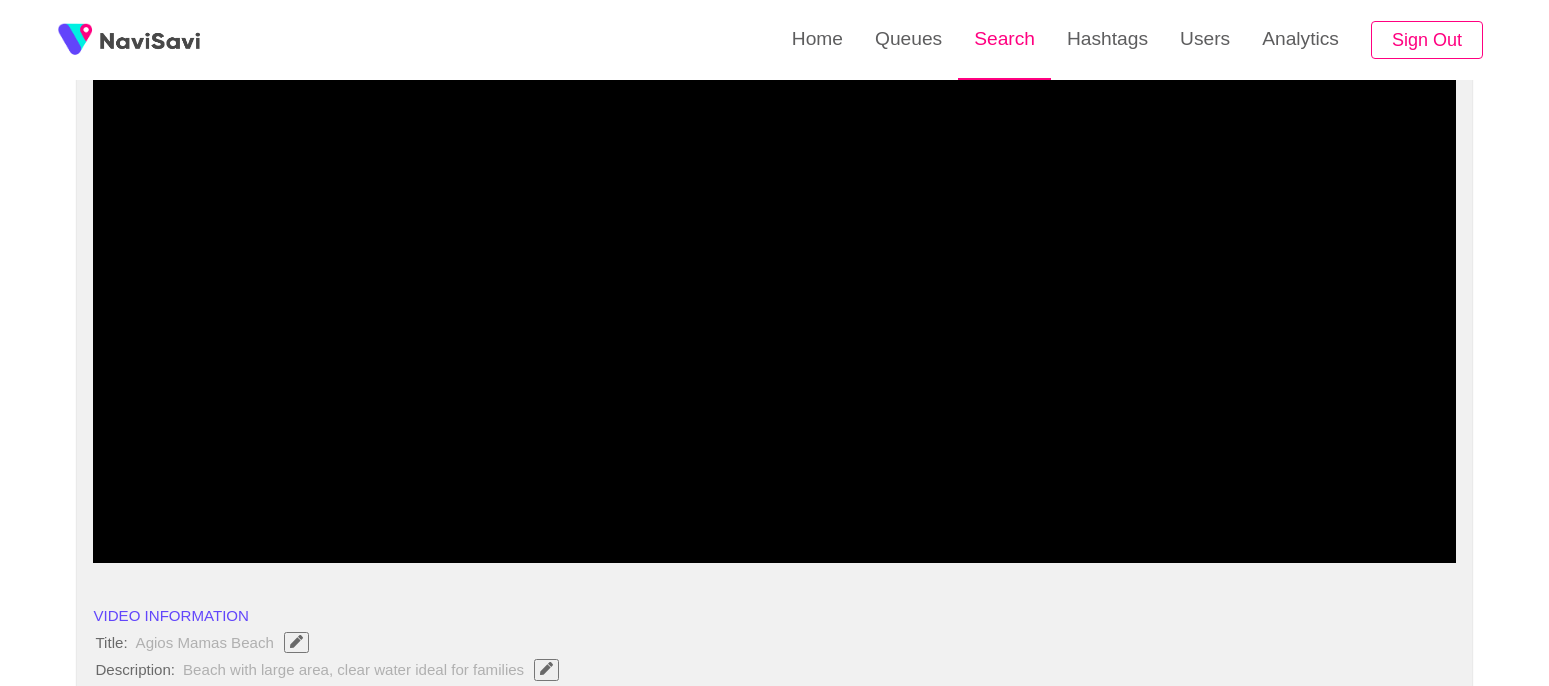 click on "Search" at bounding box center (1004, 39) 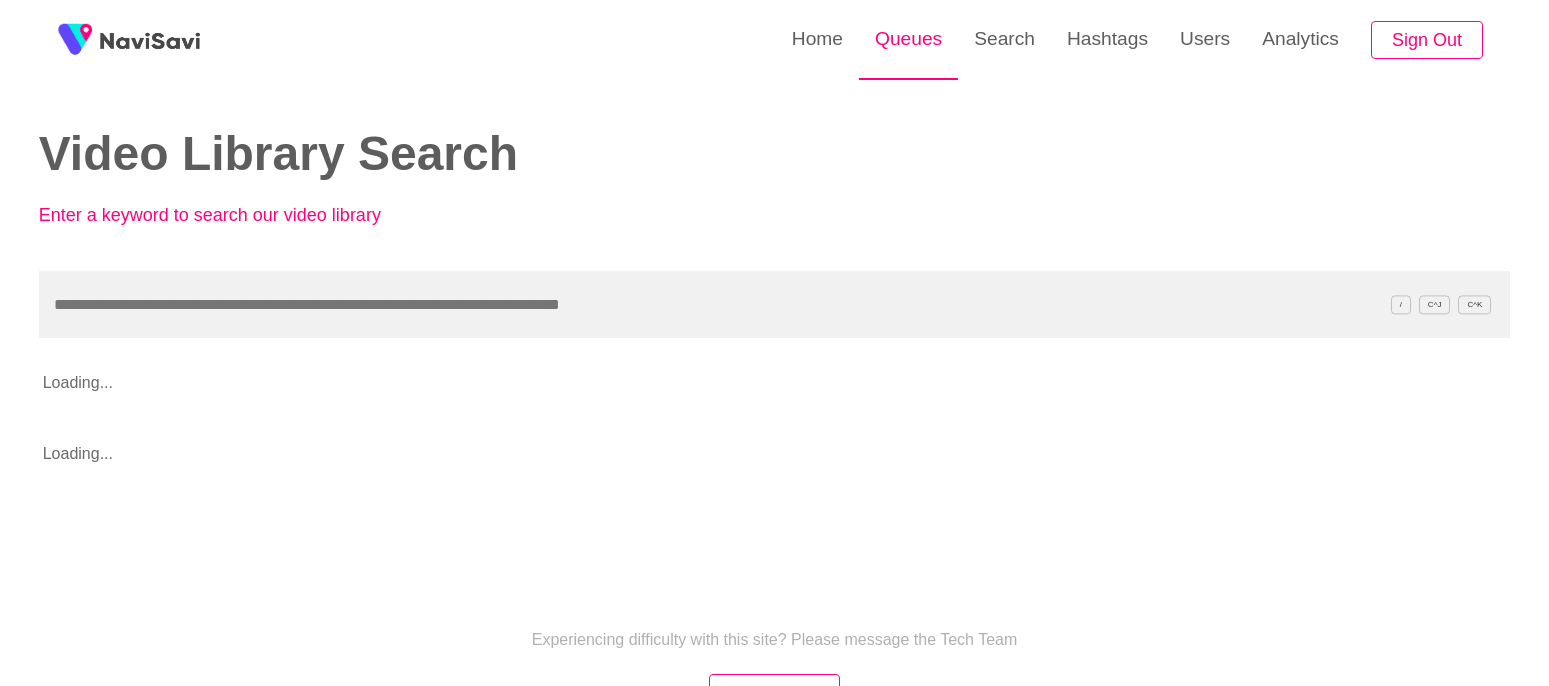 click on "Queues" at bounding box center [908, 39] 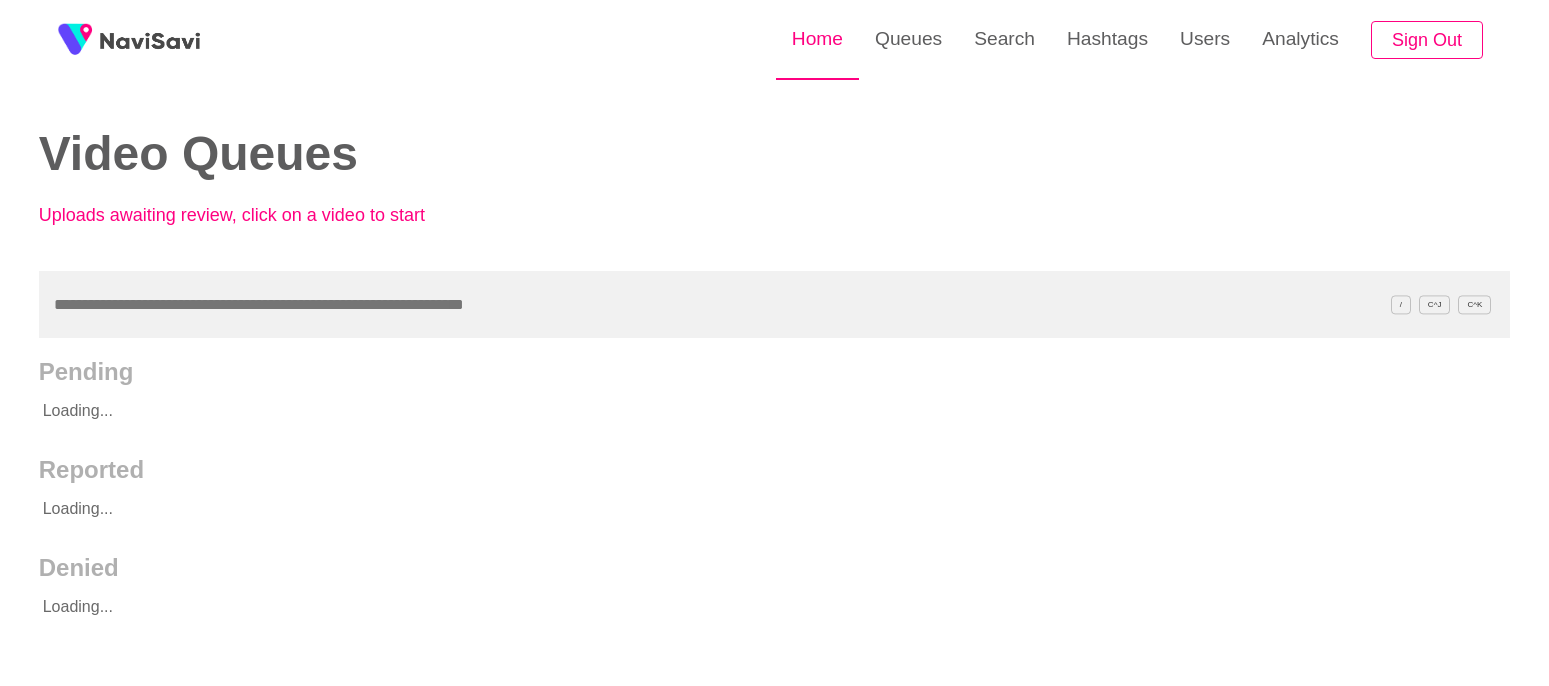 click on "Home" at bounding box center (817, 39) 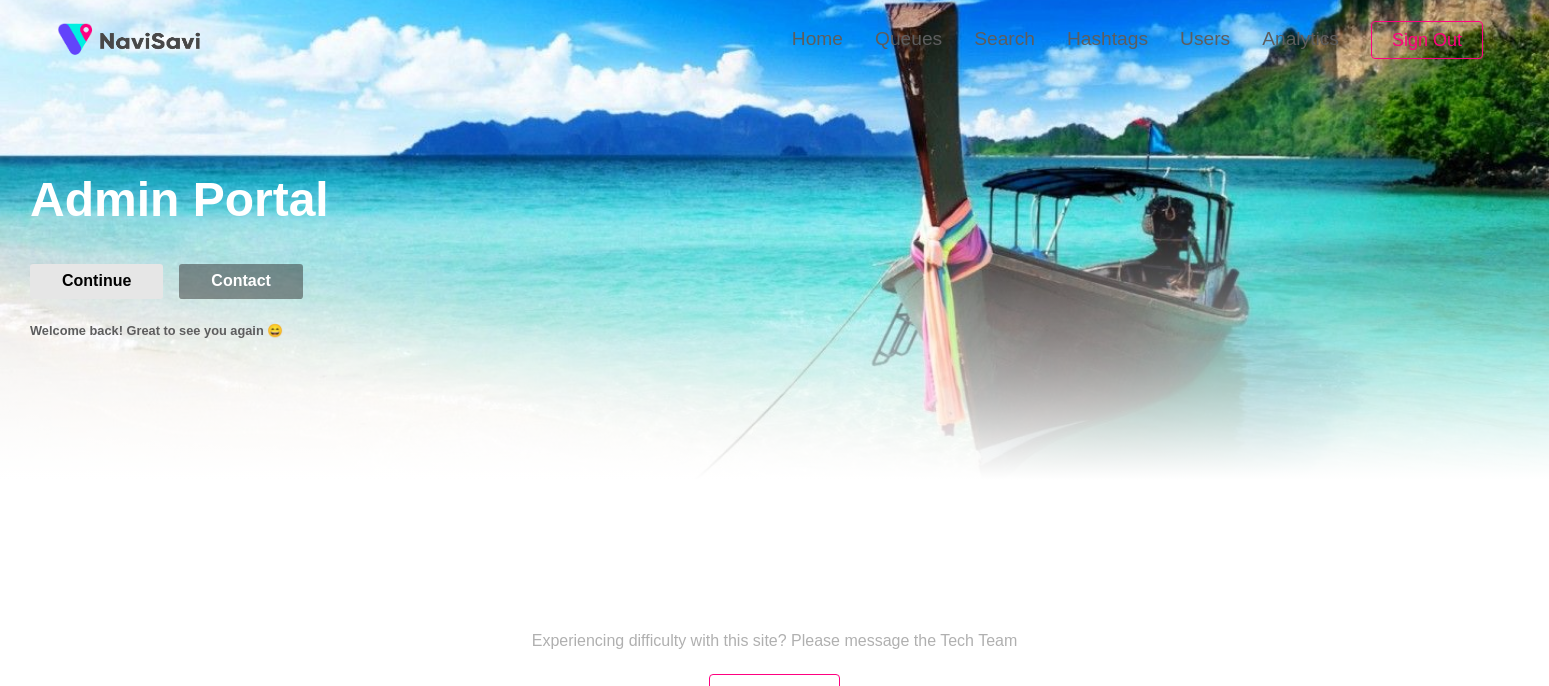 click on "Continue" at bounding box center [96, 281] 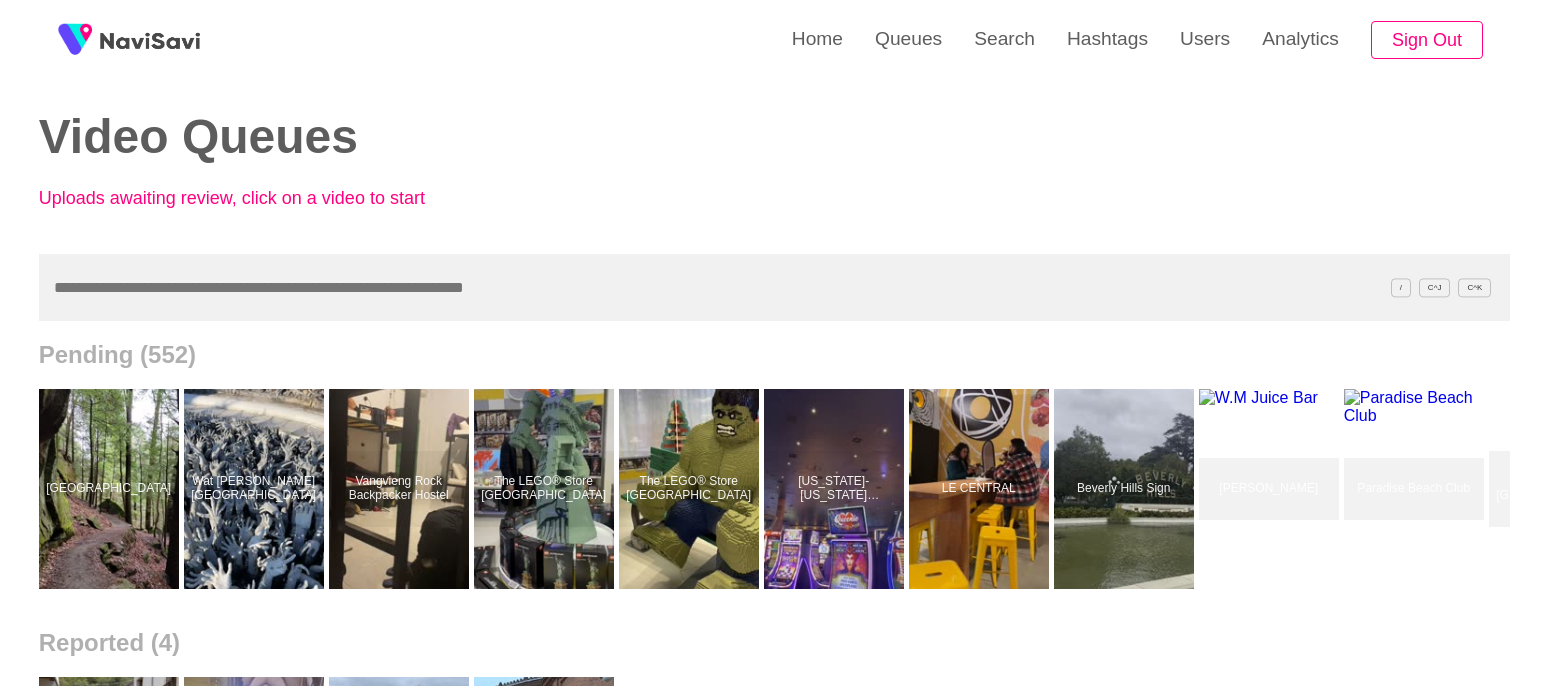 scroll, scrollTop: 187, scrollLeft: 0, axis: vertical 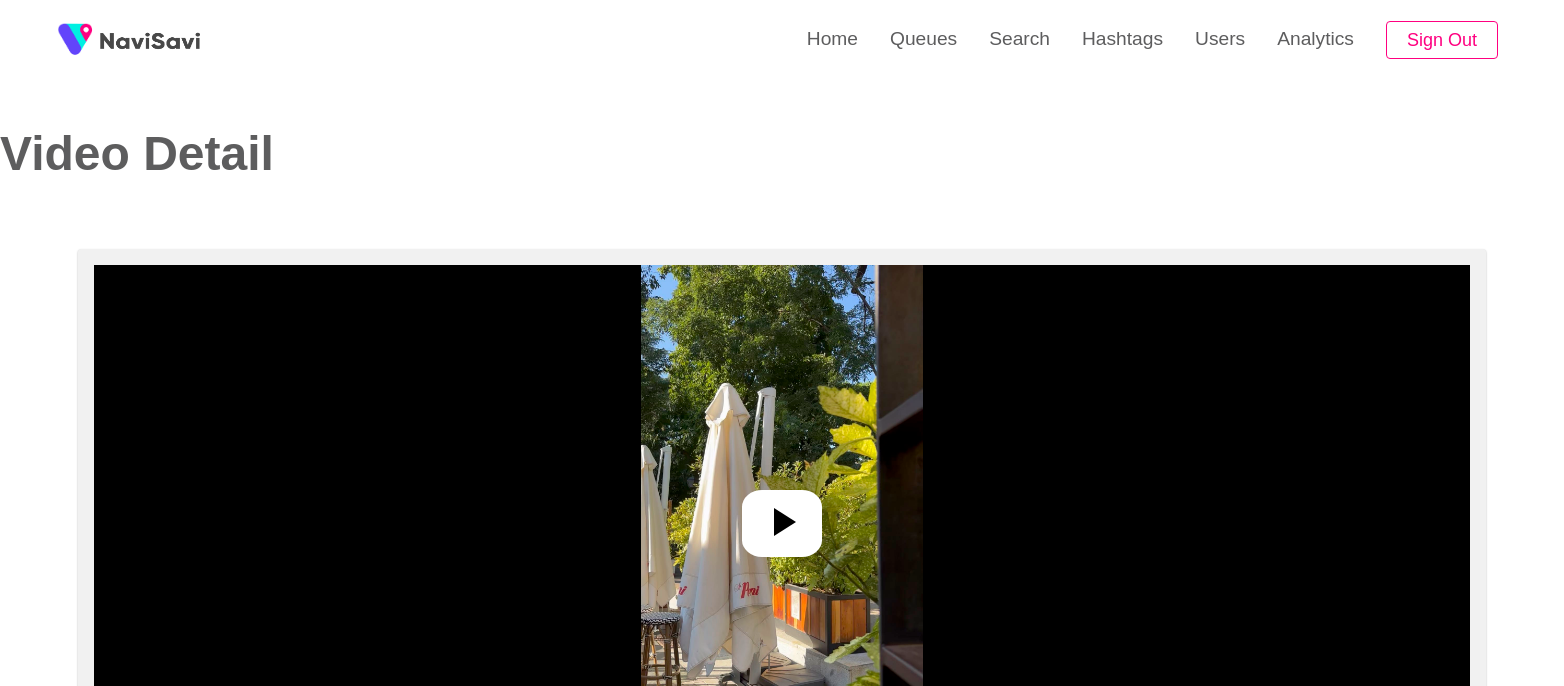 select on "**********" 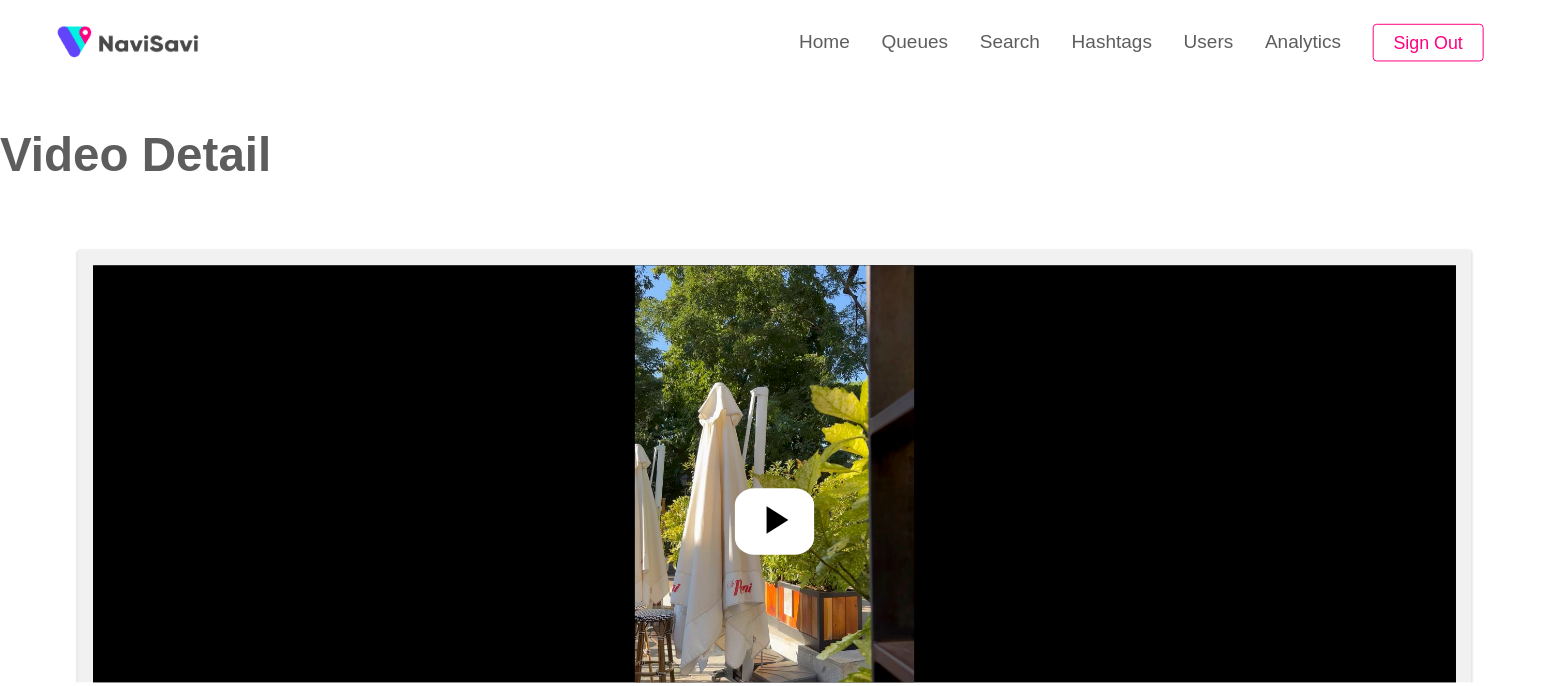 scroll, scrollTop: 0, scrollLeft: 0, axis: both 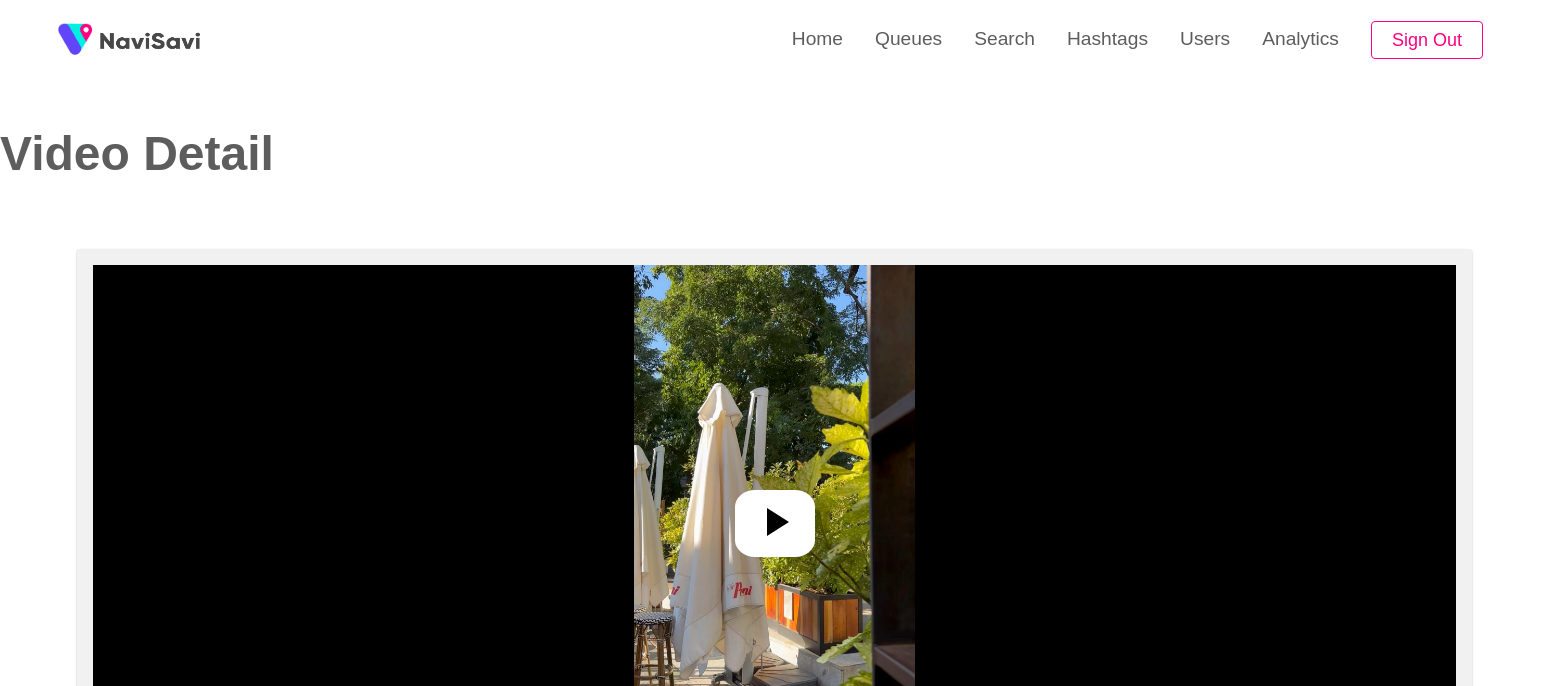 click at bounding box center (774, 515) 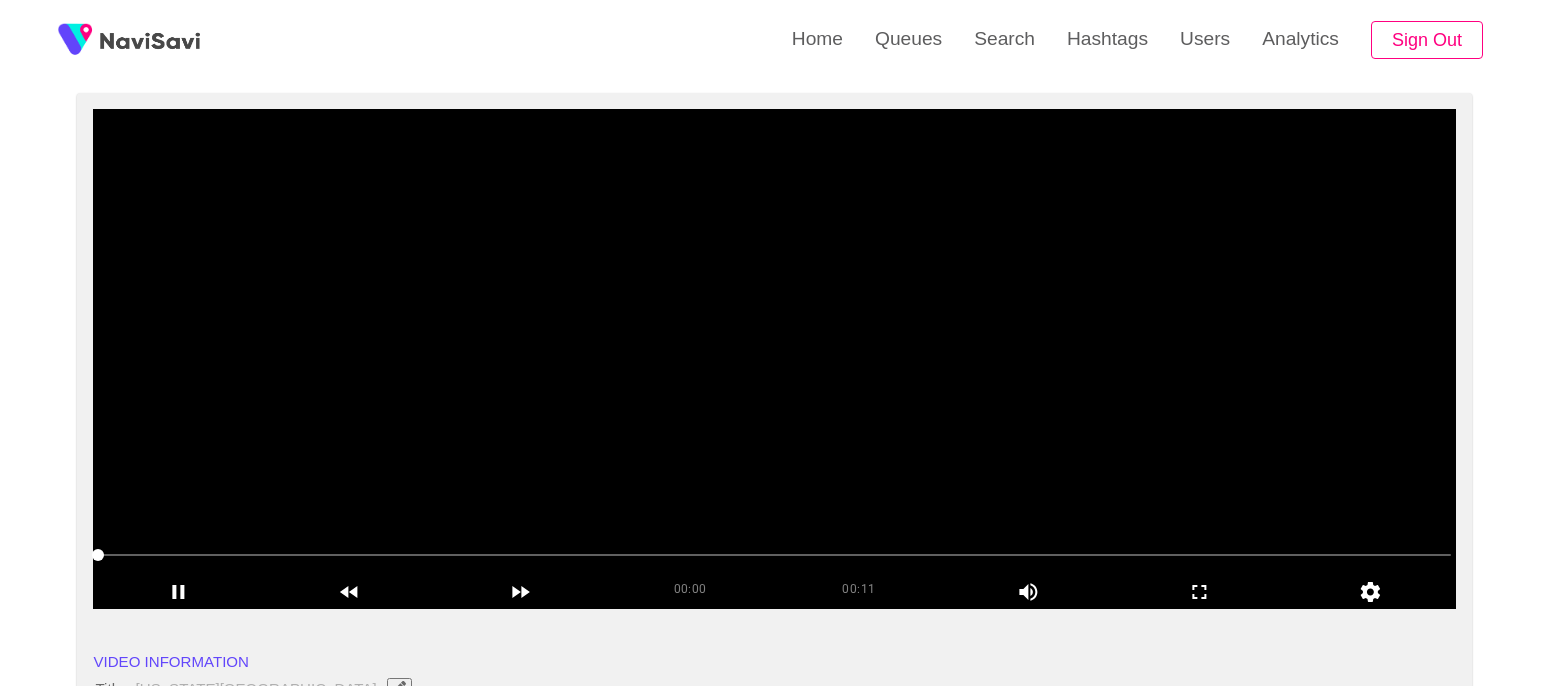 scroll, scrollTop: 157, scrollLeft: 0, axis: vertical 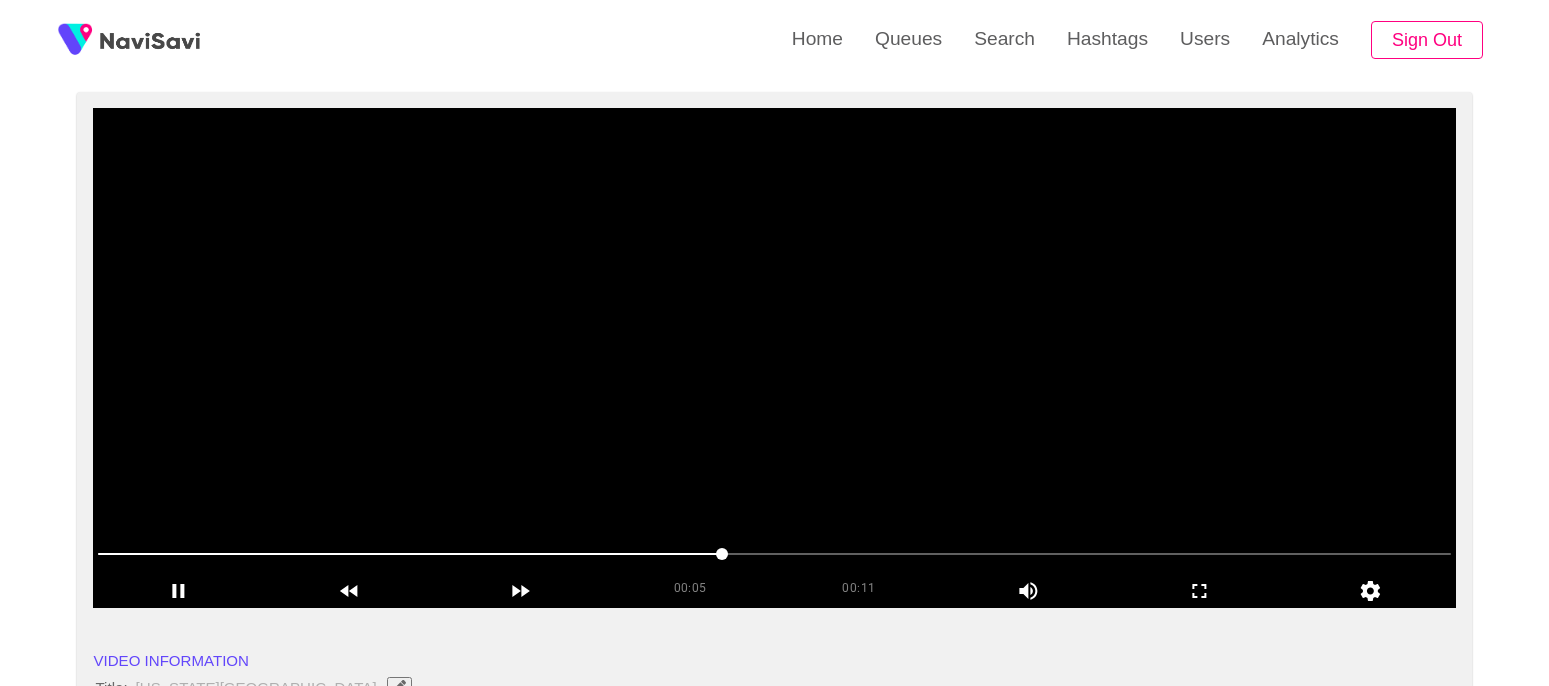 click at bounding box center (774, 554) 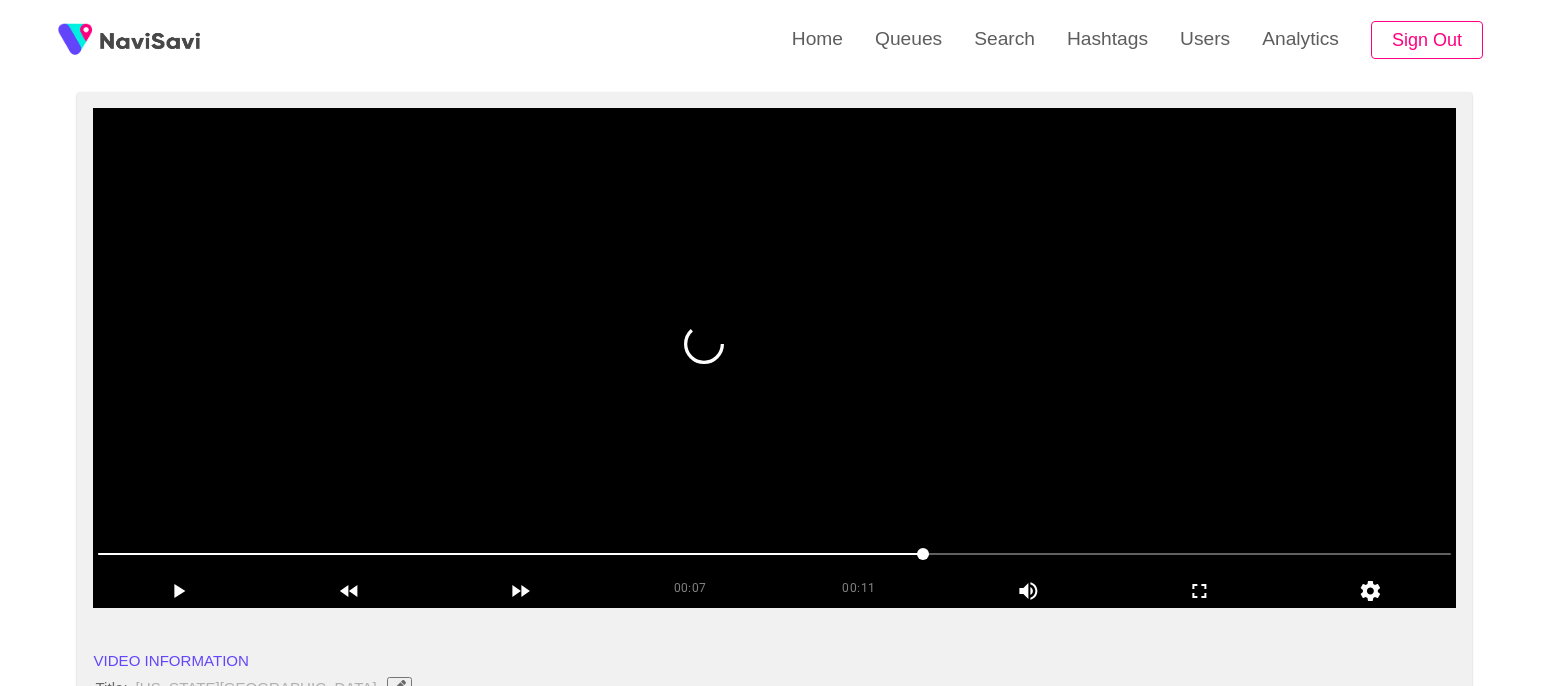 click at bounding box center (774, 358) 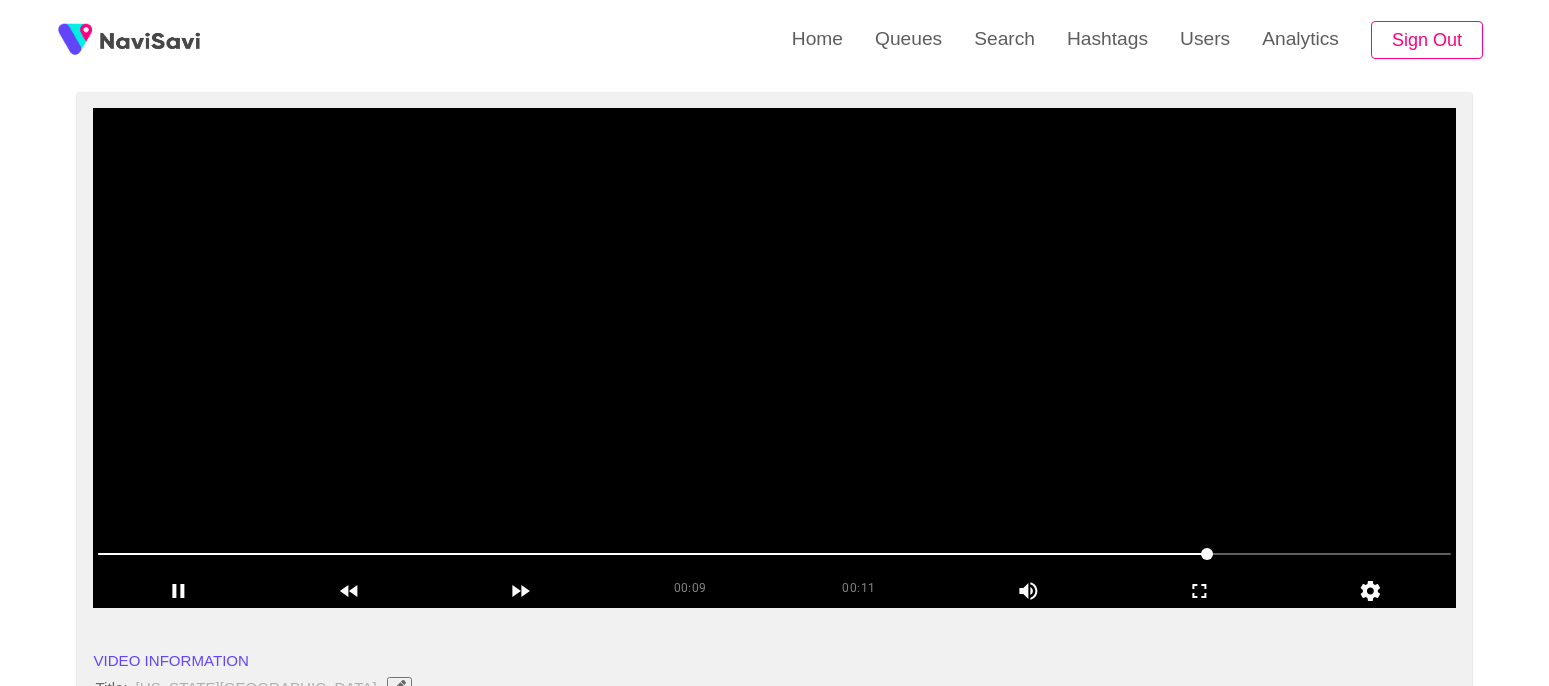 click at bounding box center [774, 358] 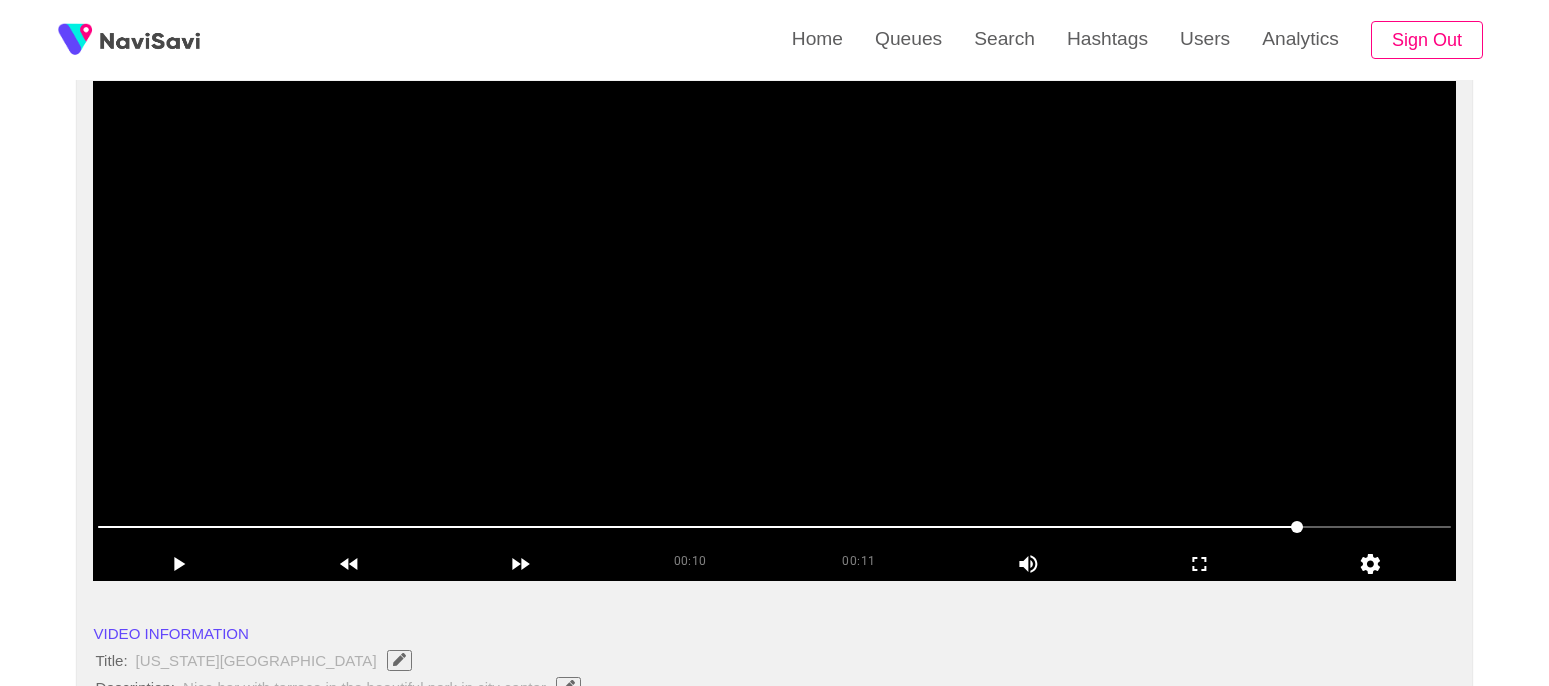 scroll, scrollTop: 180, scrollLeft: 0, axis: vertical 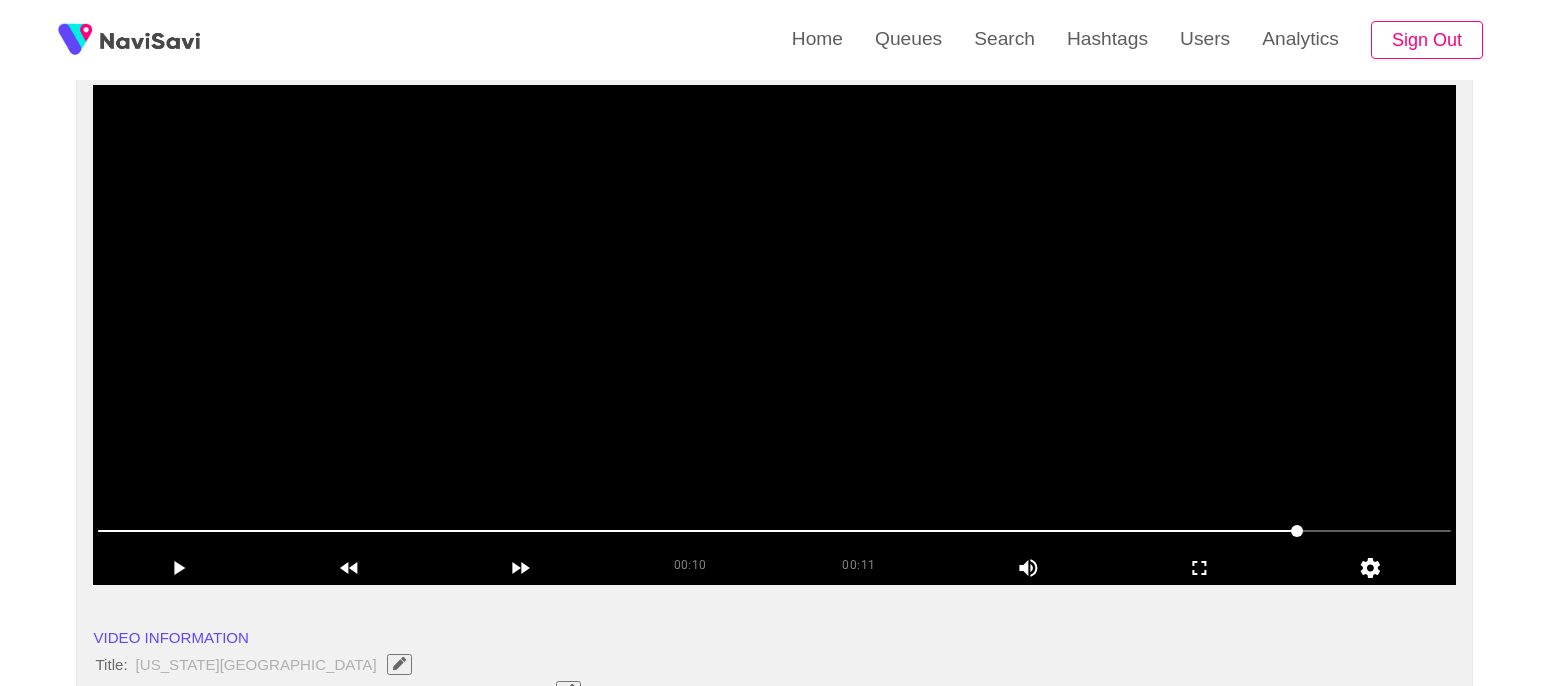 click at bounding box center [774, 335] 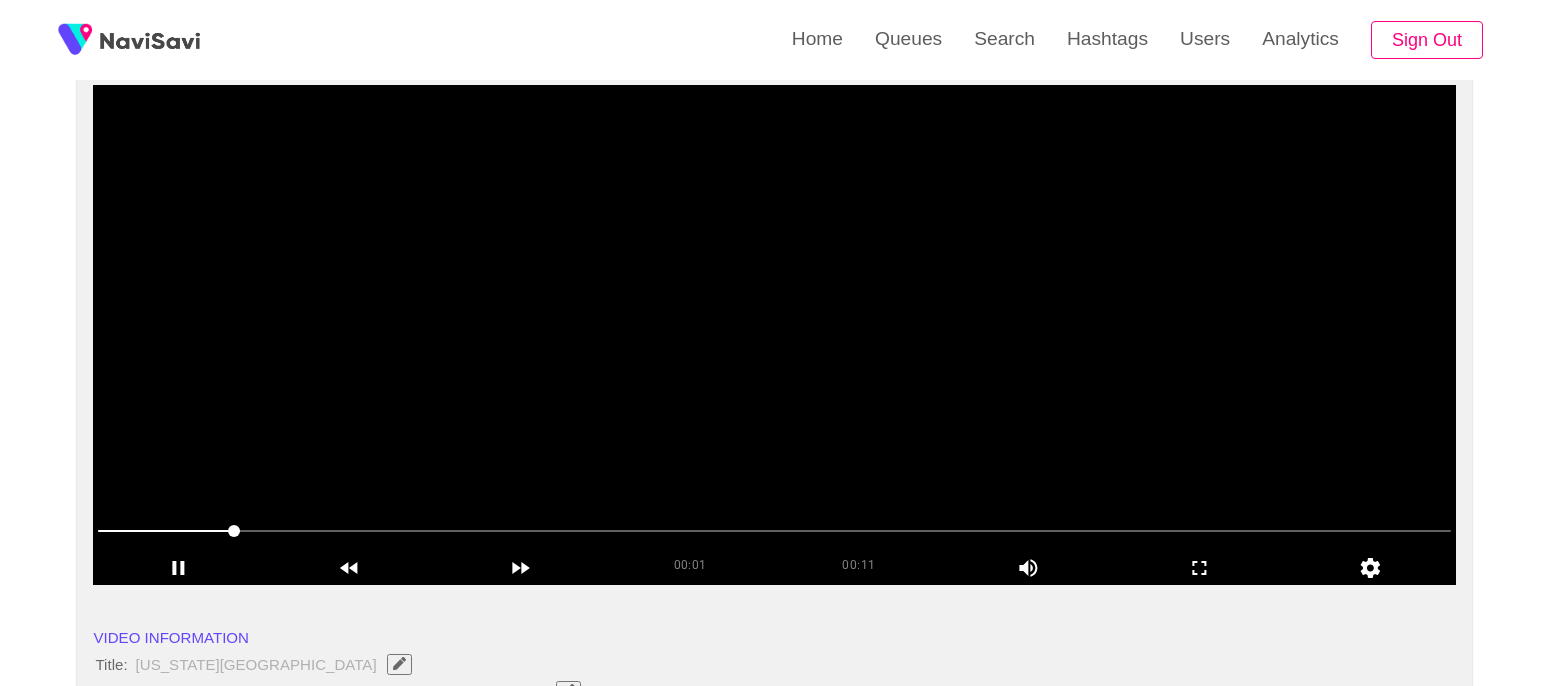 click at bounding box center [774, 335] 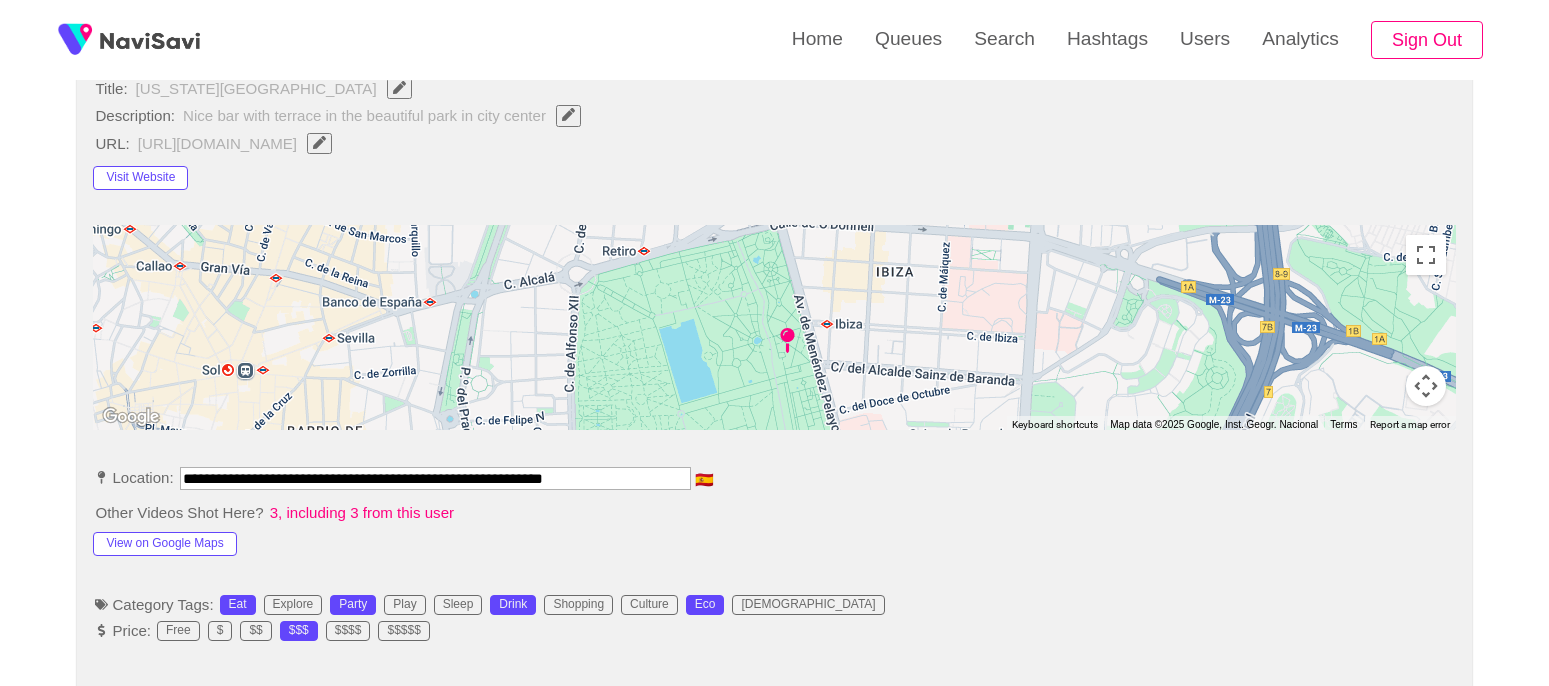 scroll, scrollTop: 754, scrollLeft: 0, axis: vertical 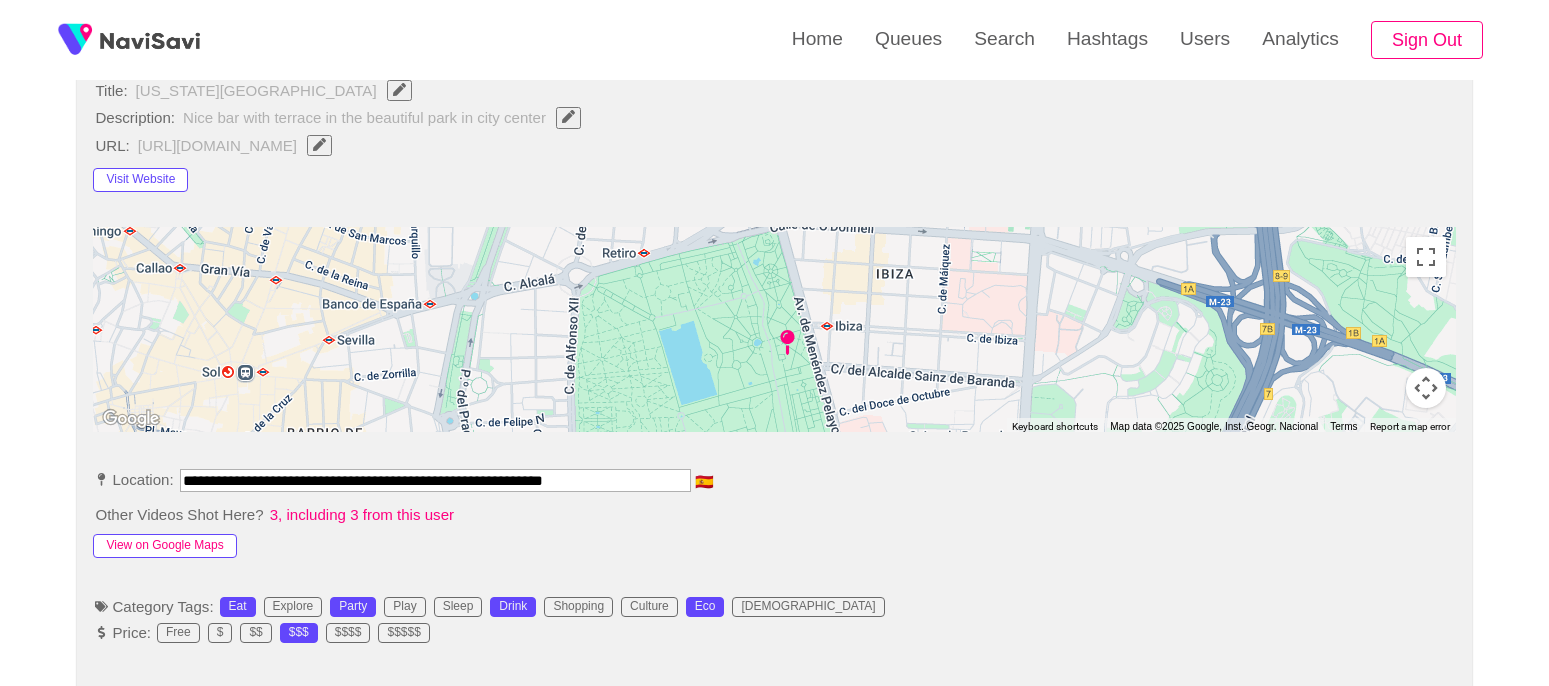 click on "View on Google Maps" at bounding box center [164, 546] 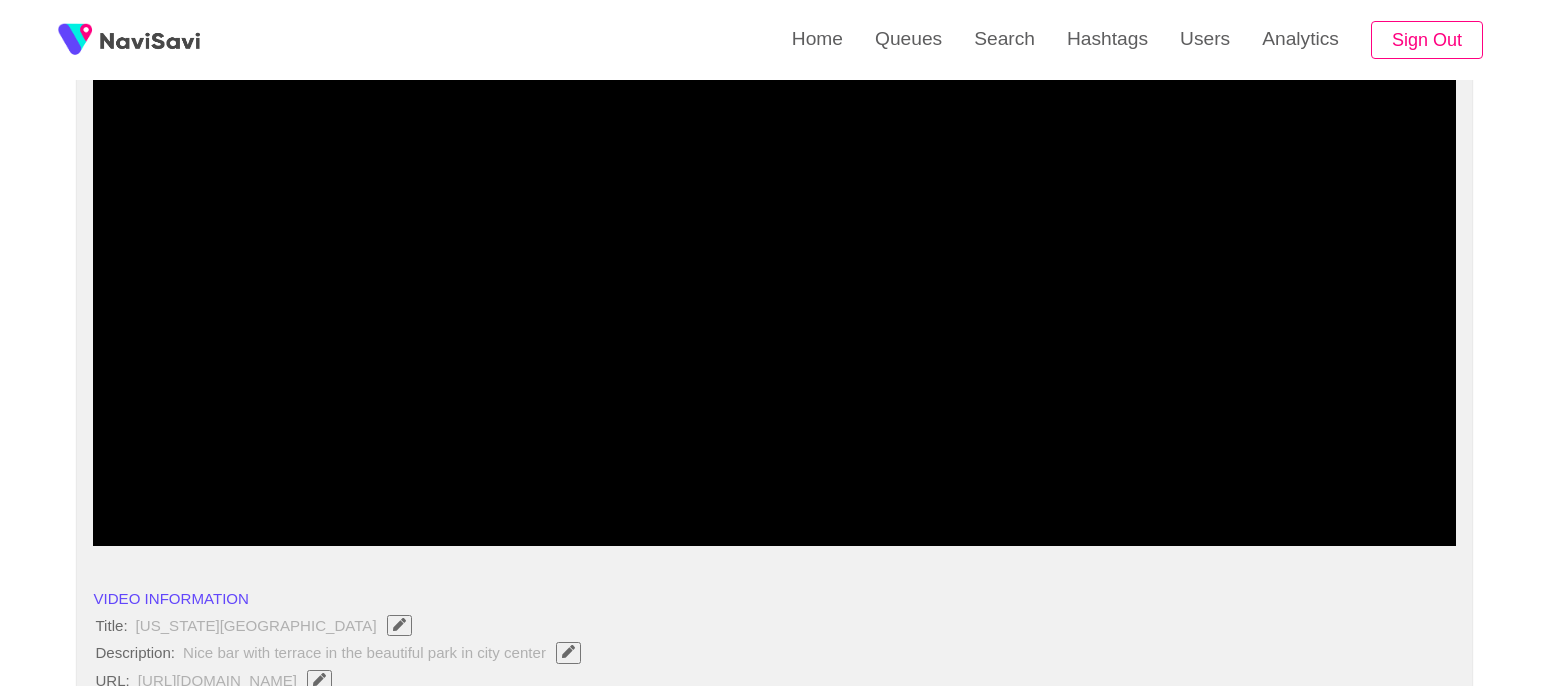 scroll, scrollTop: 204, scrollLeft: 0, axis: vertical 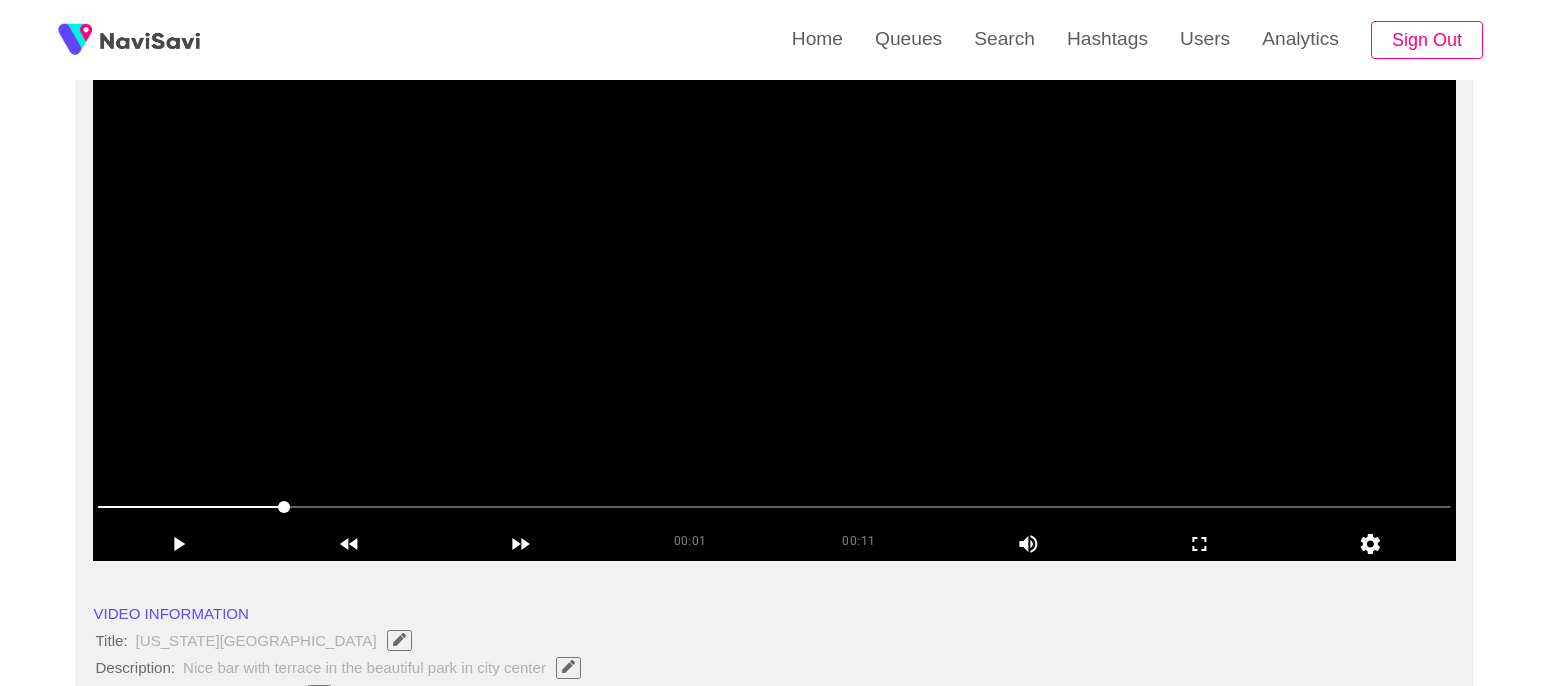 click at bounding box center [774, 311] 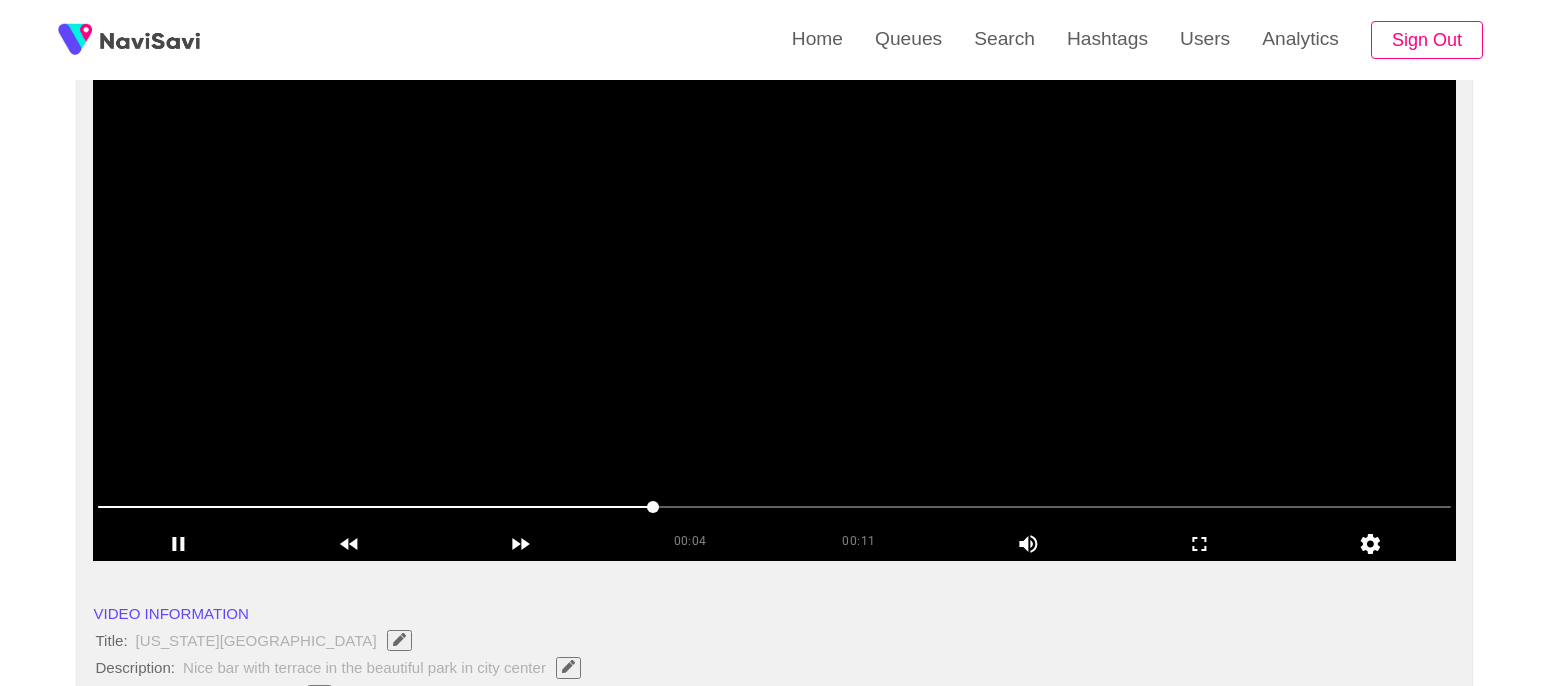 click at bounding box center [774, 311] 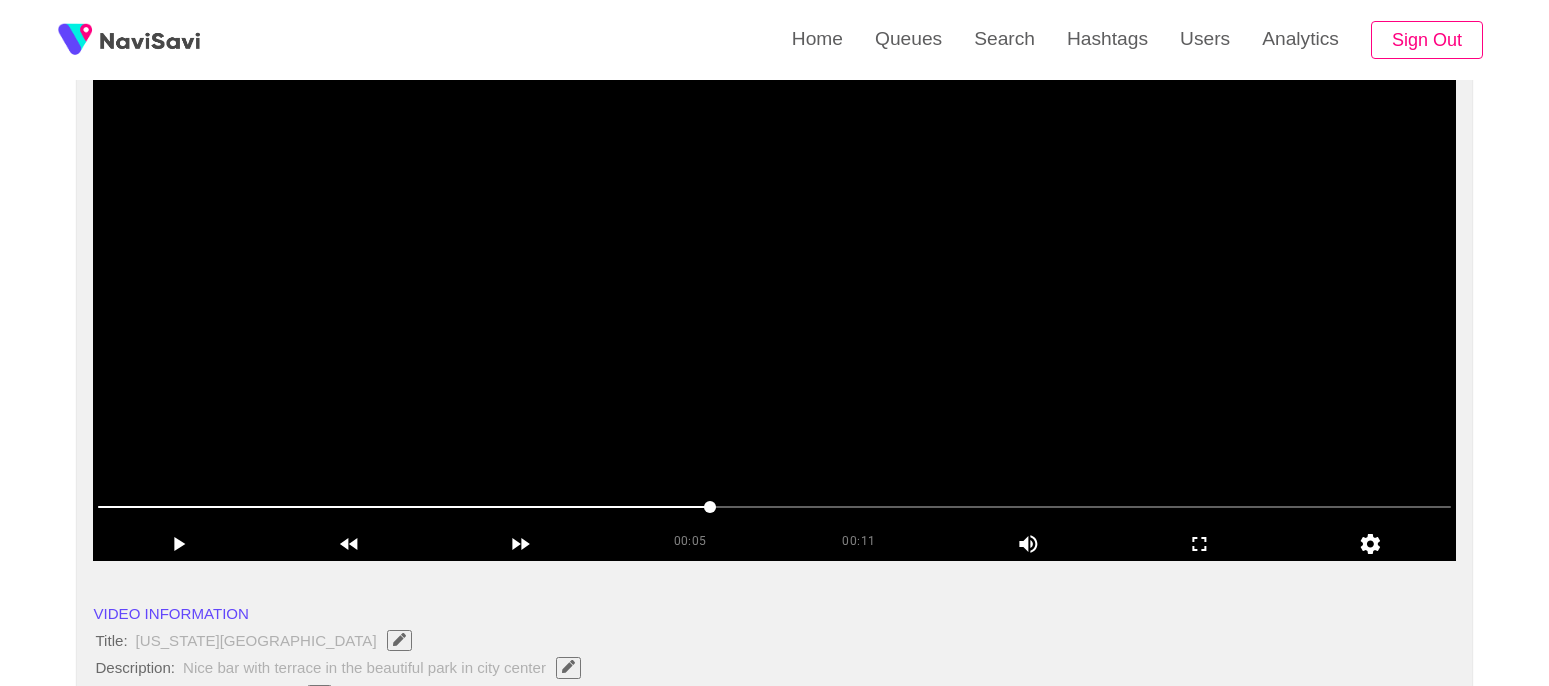 click at bounding box center [774, 311] 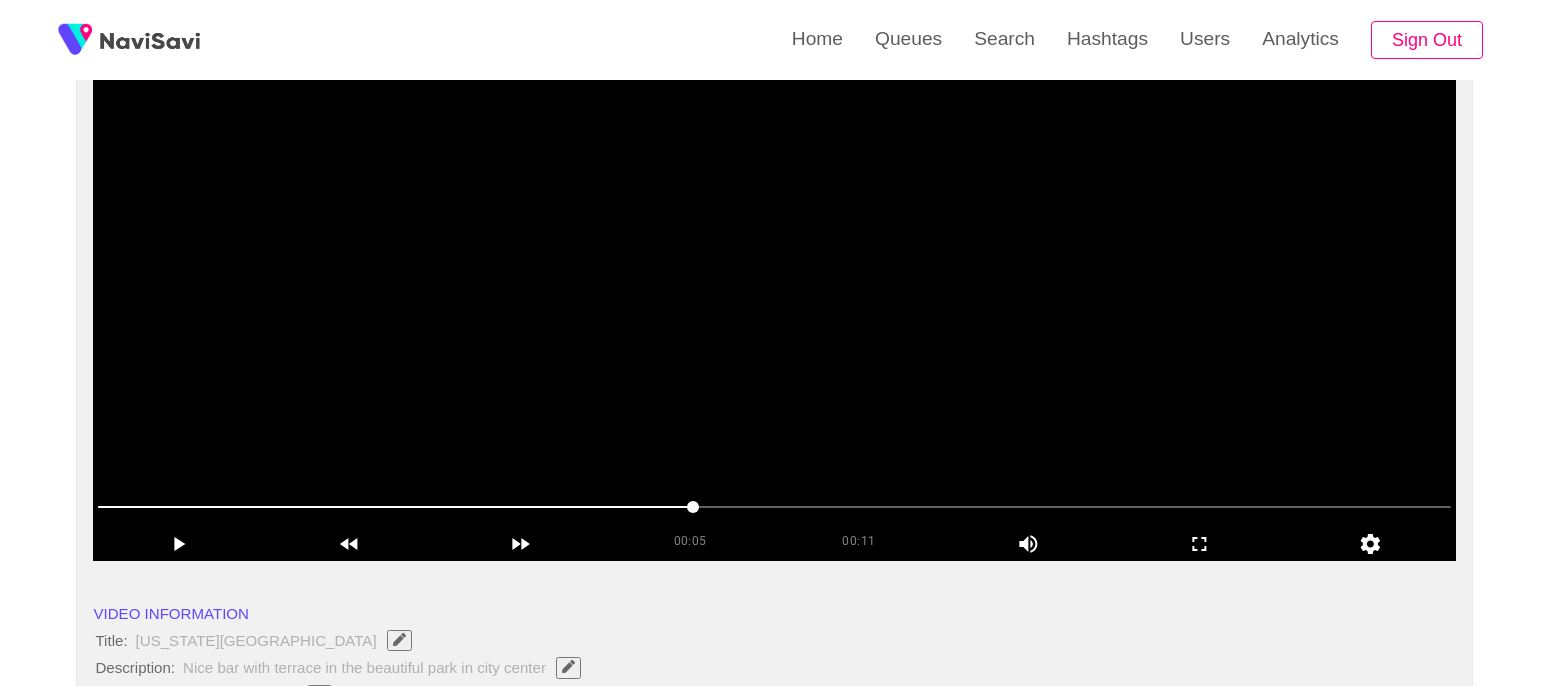 click at bounding box center [774, 311] 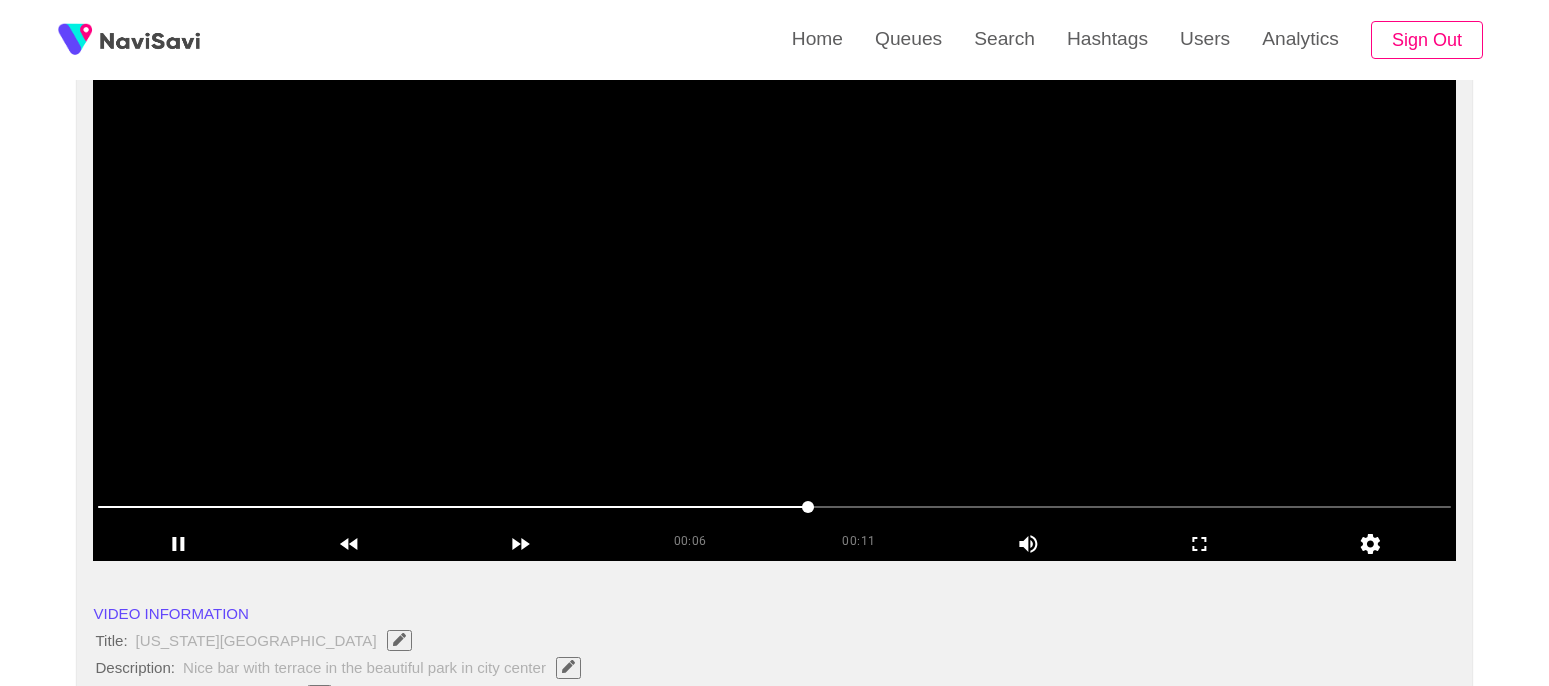 click at bounding box center (774, 311) 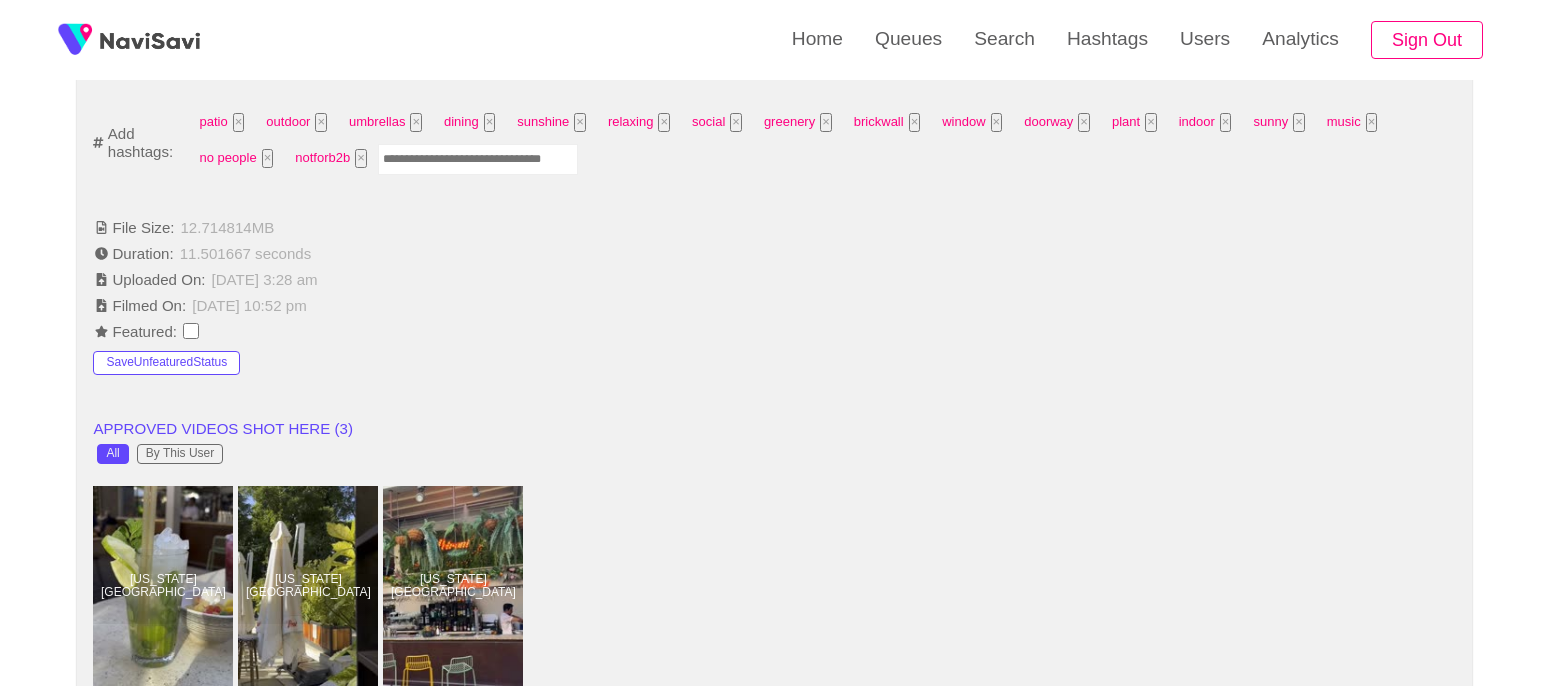 scroll, scrollTop: 1325, scrollLeft: 0, axis: vertical 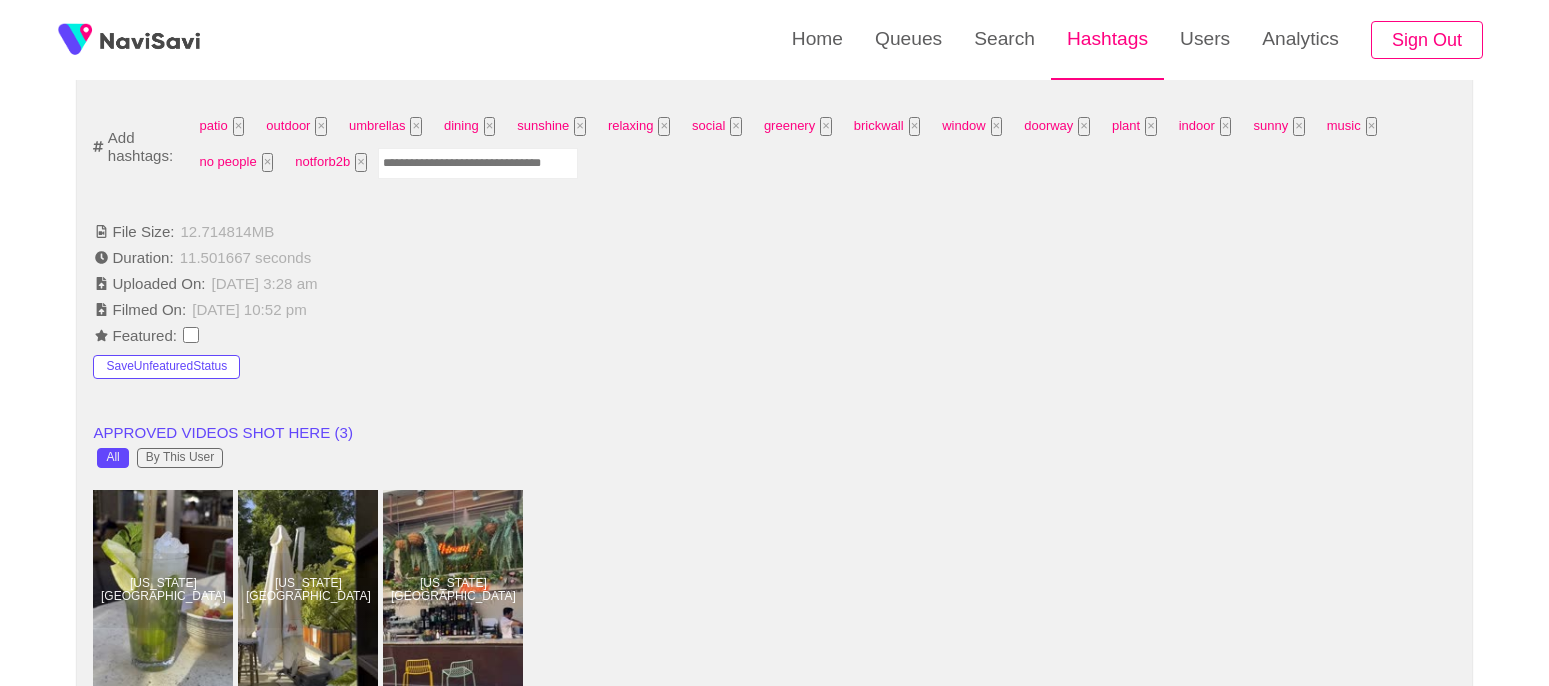 click on "Hashtags" at bounding box center [1107, 39] 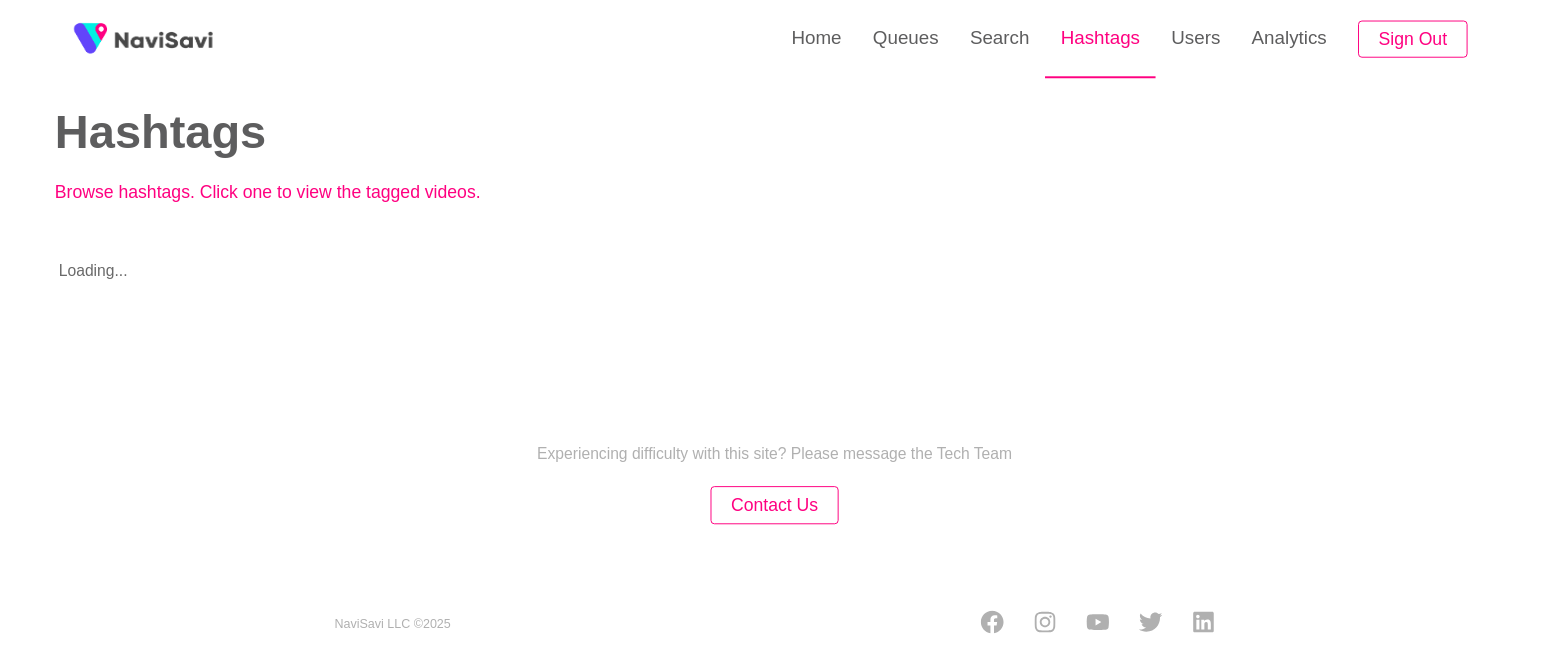 scroll, scrollTop: 0, scrollLeft: 0, axis: both 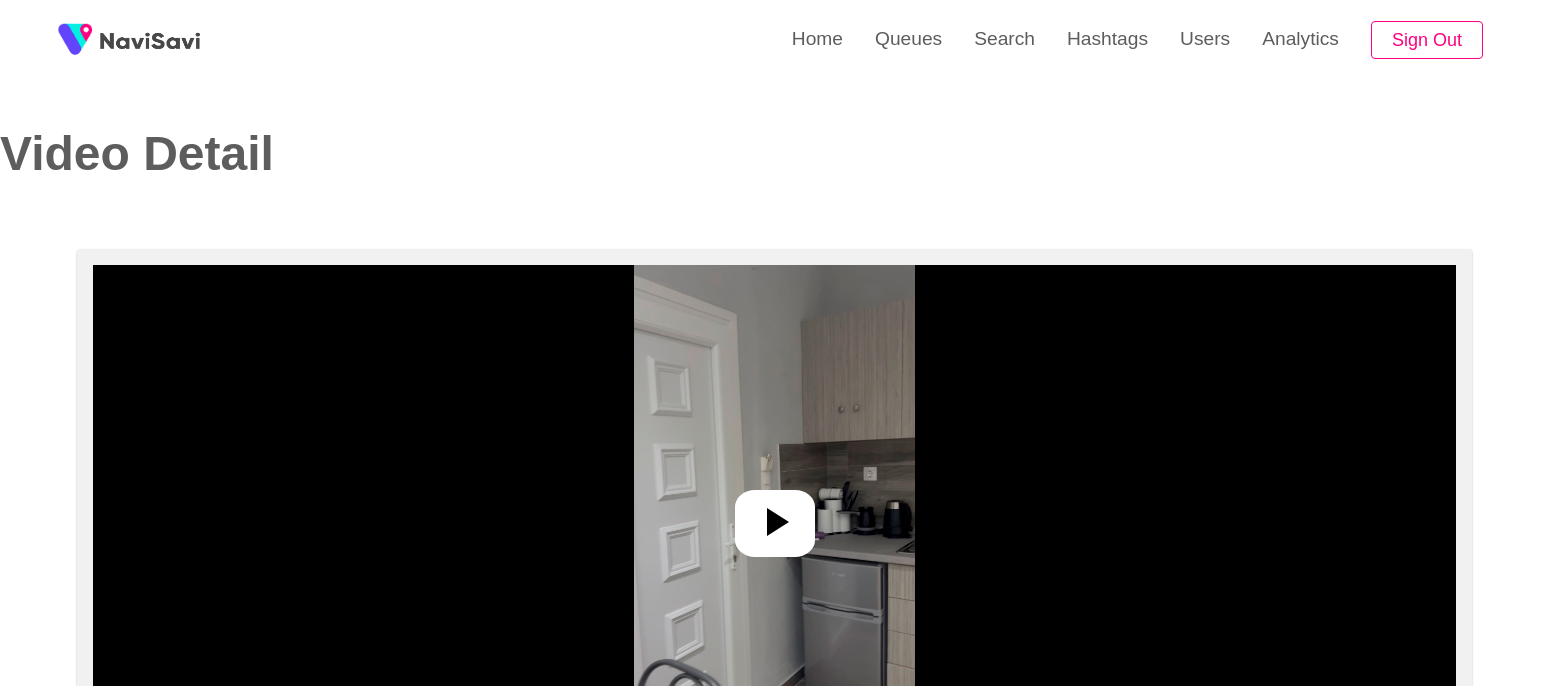 select on "**********" 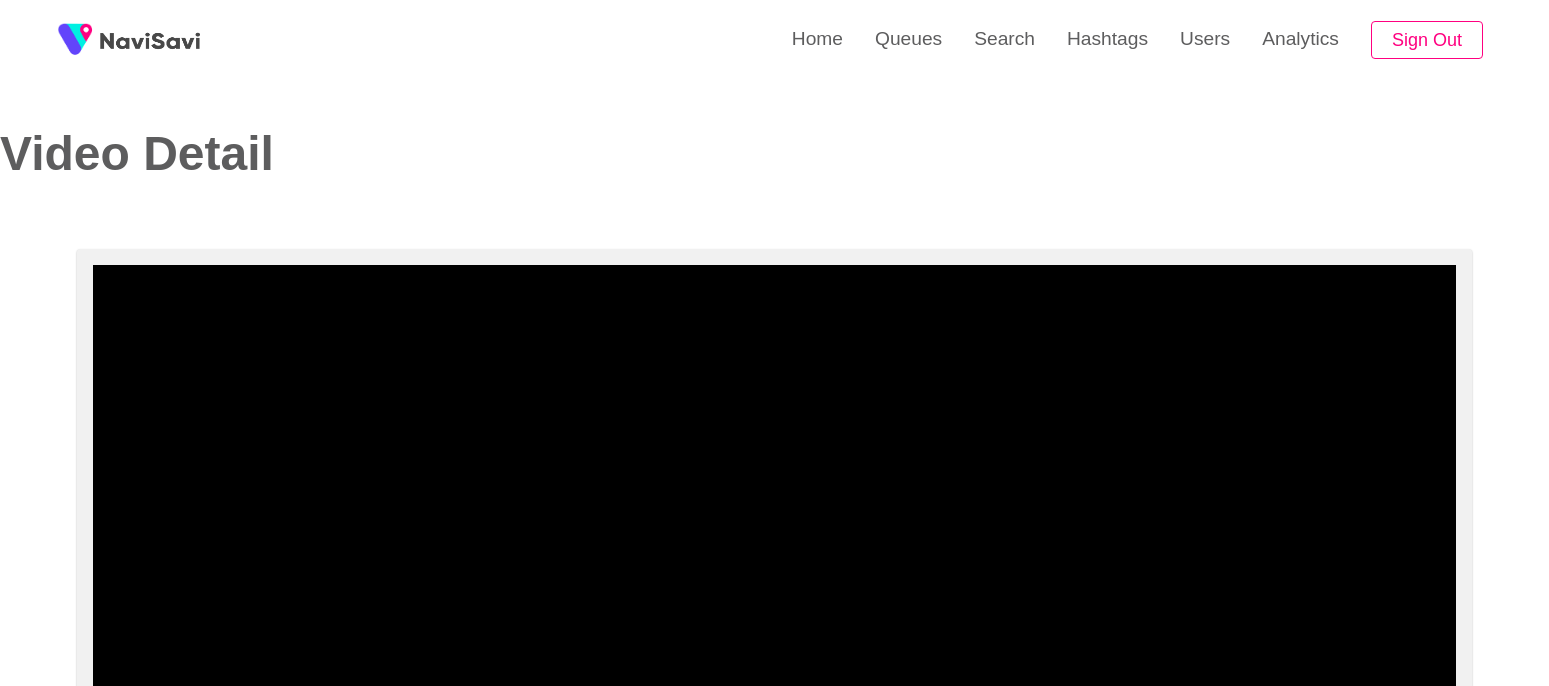scroll, scrollTop: 285, scrollLeft: 0, axis: vertical 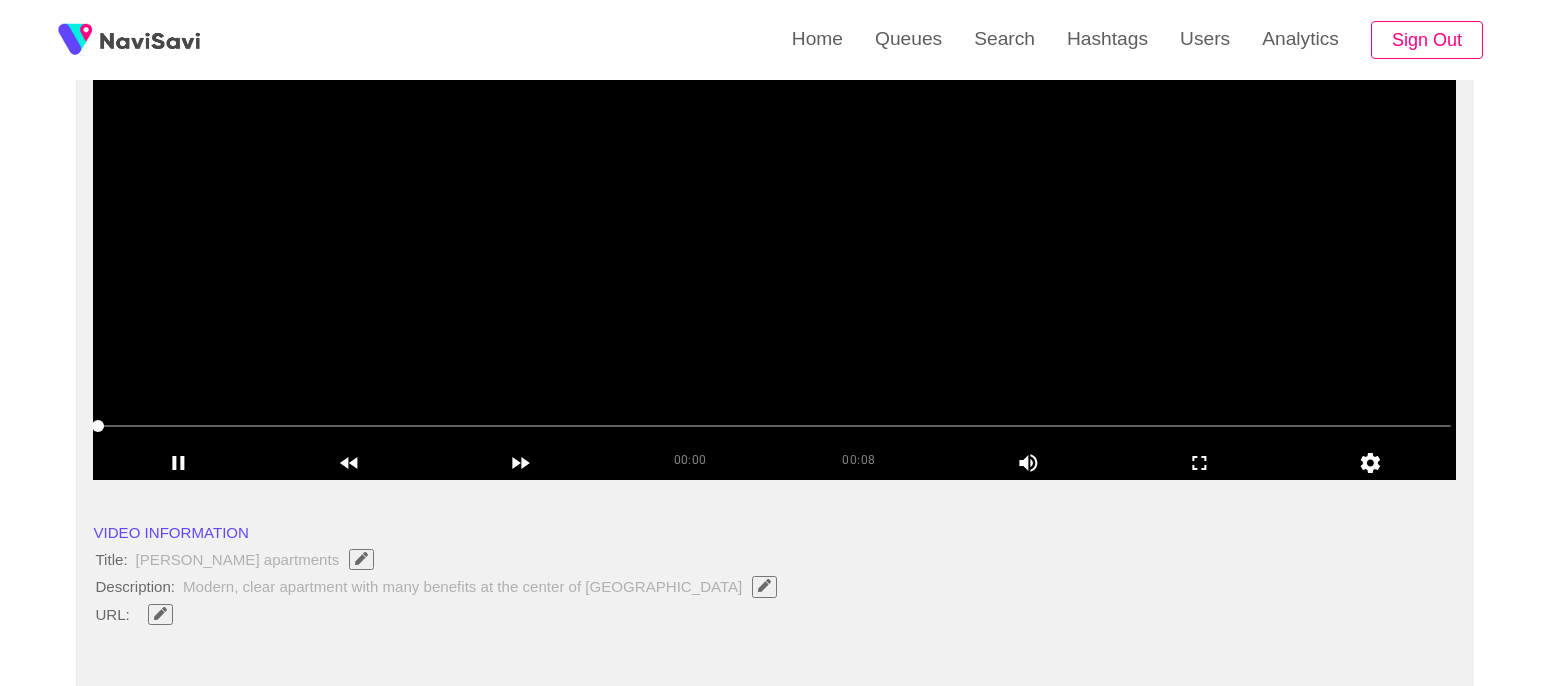 click at bounding box center [774, 426] 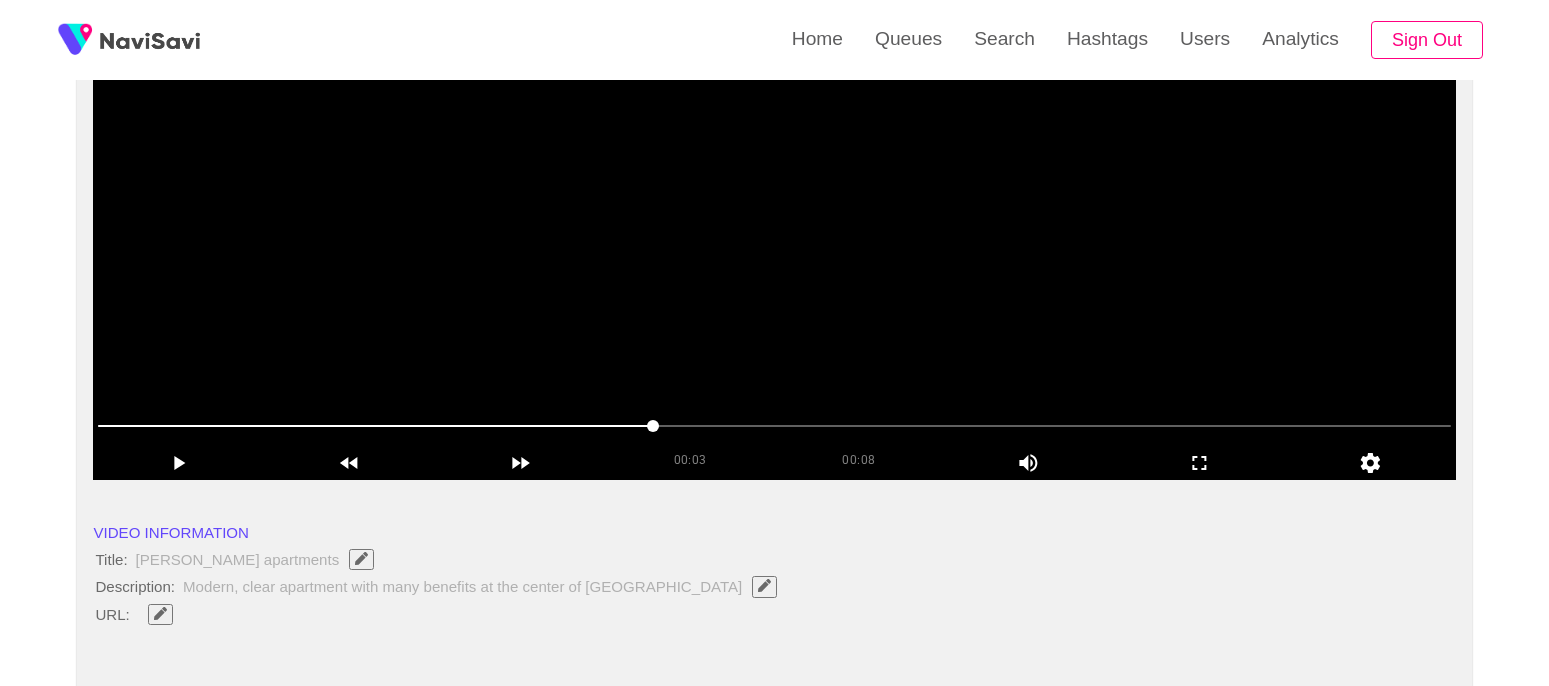 click at bounding box center (774, 230) 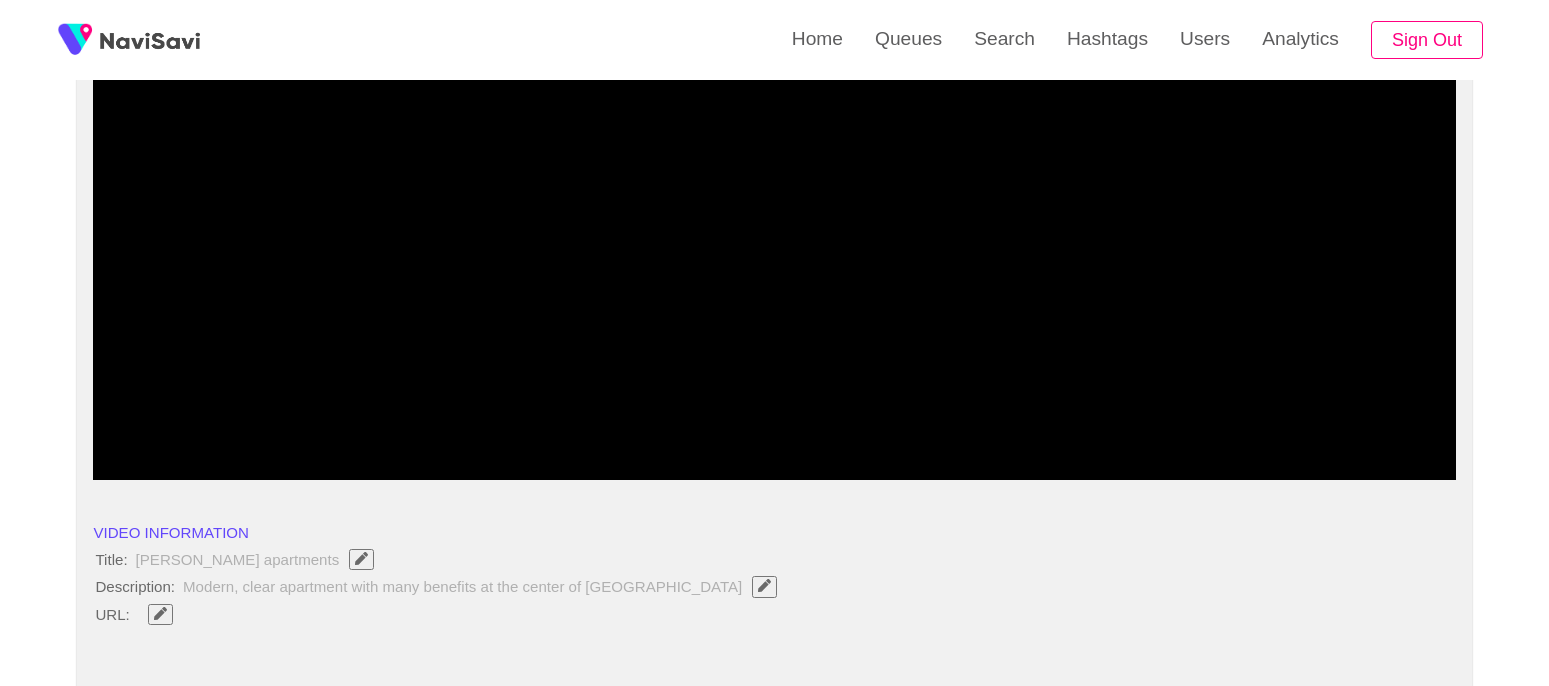 click at bounding box center [774, 426] 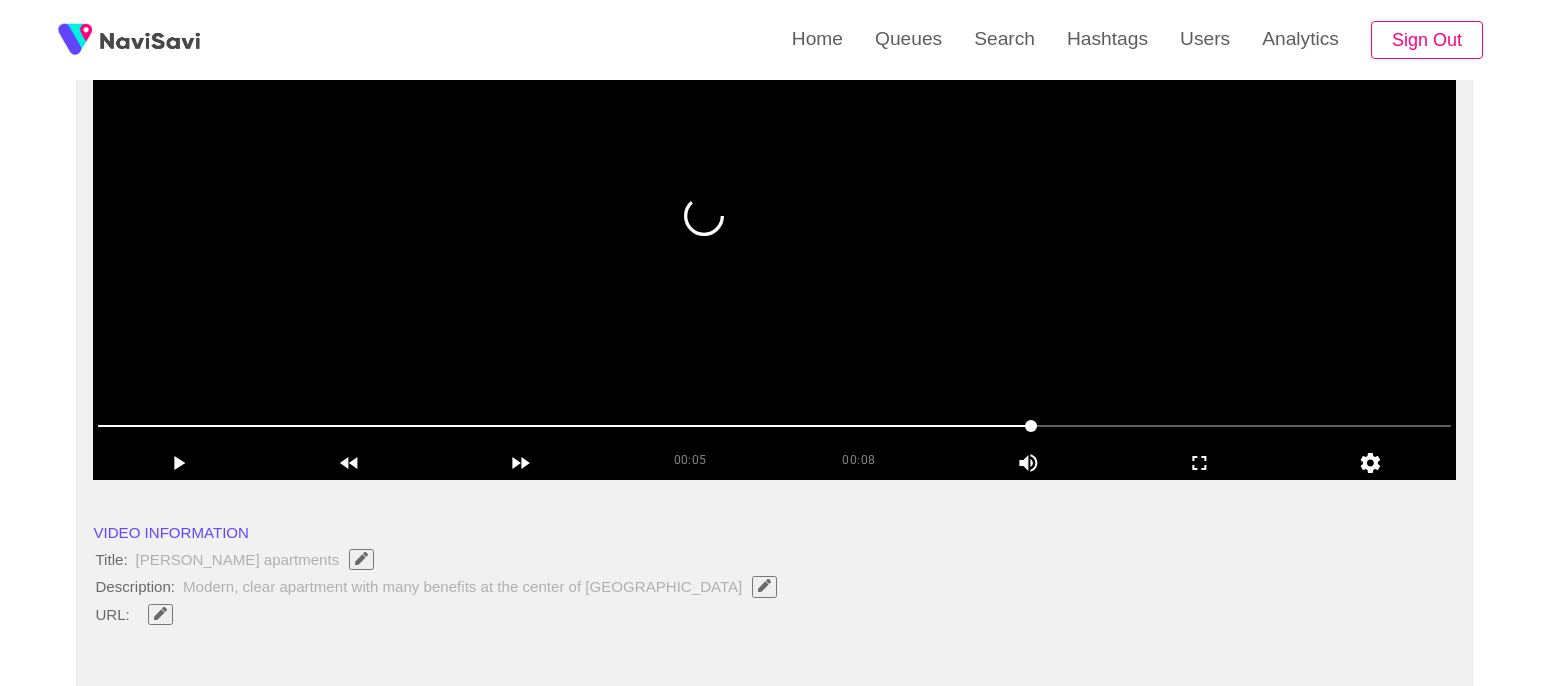 click at bounding box center (774, 230) 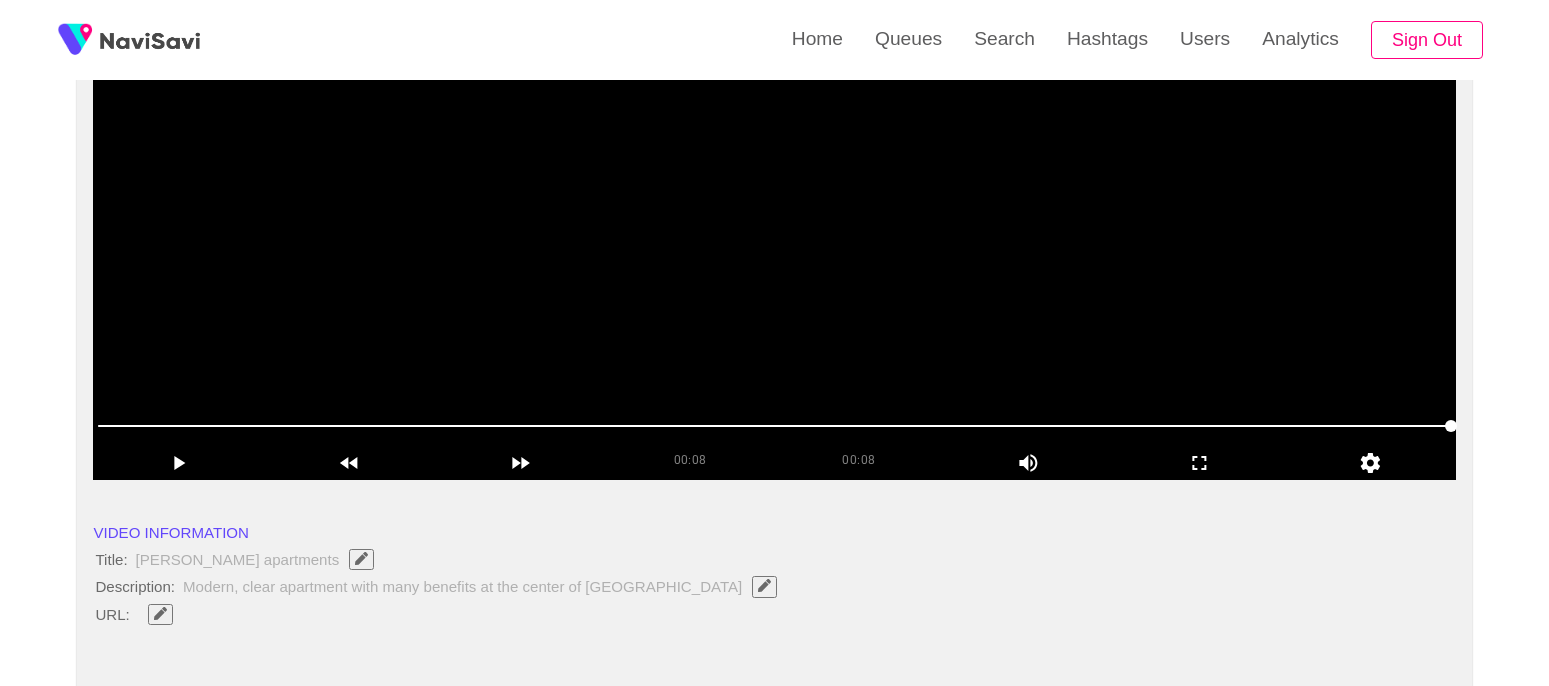 click at bounding box center (774, 230) 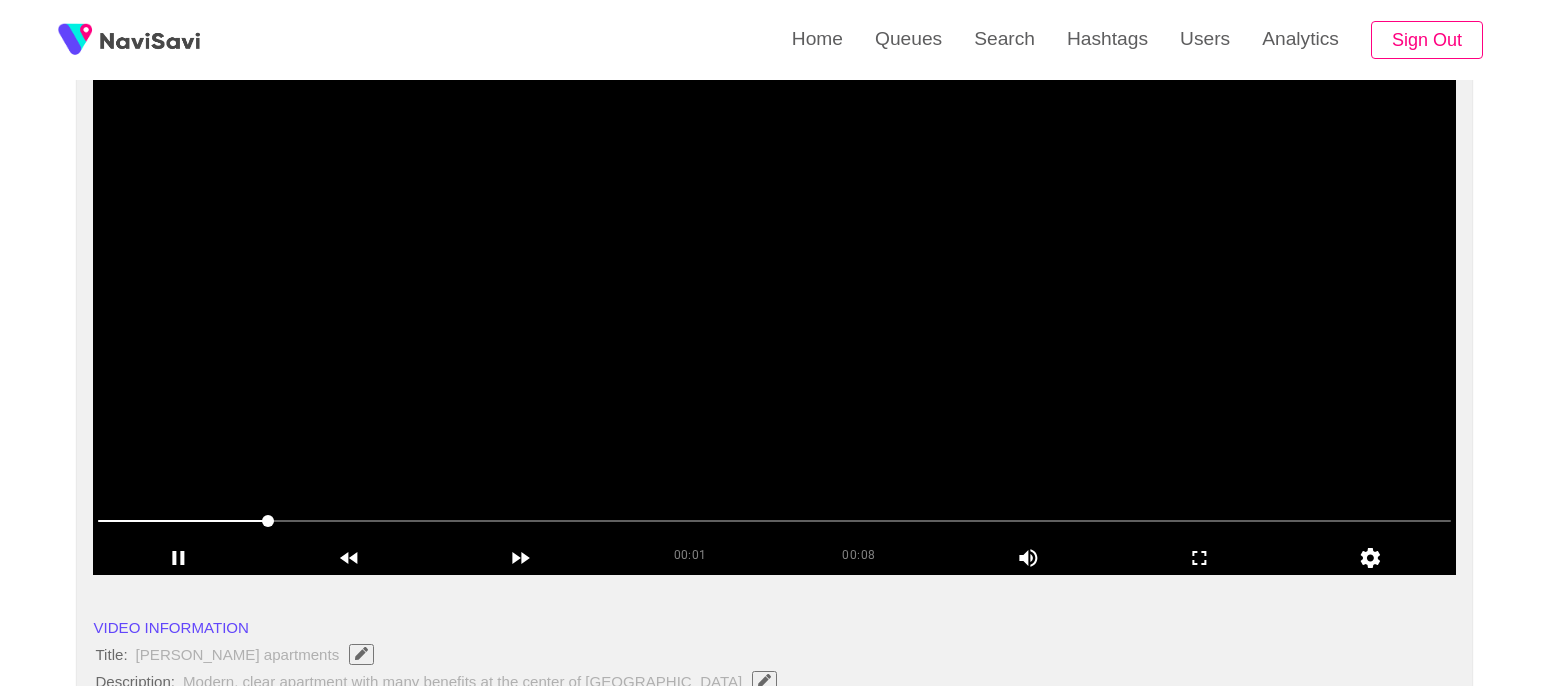 scroll, scrollTop: 185, scrollLeft: 0, axis: vertical 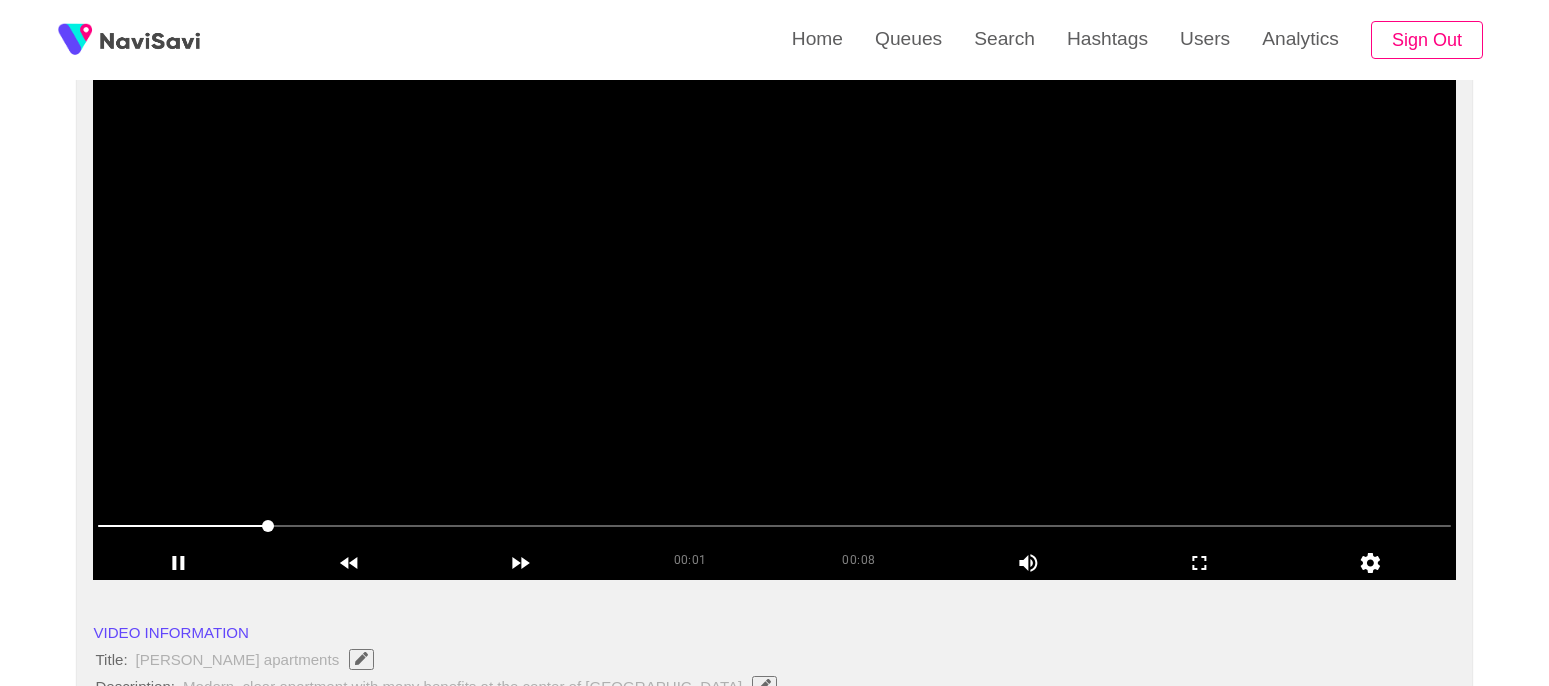 click at bounding box center (774, 330) 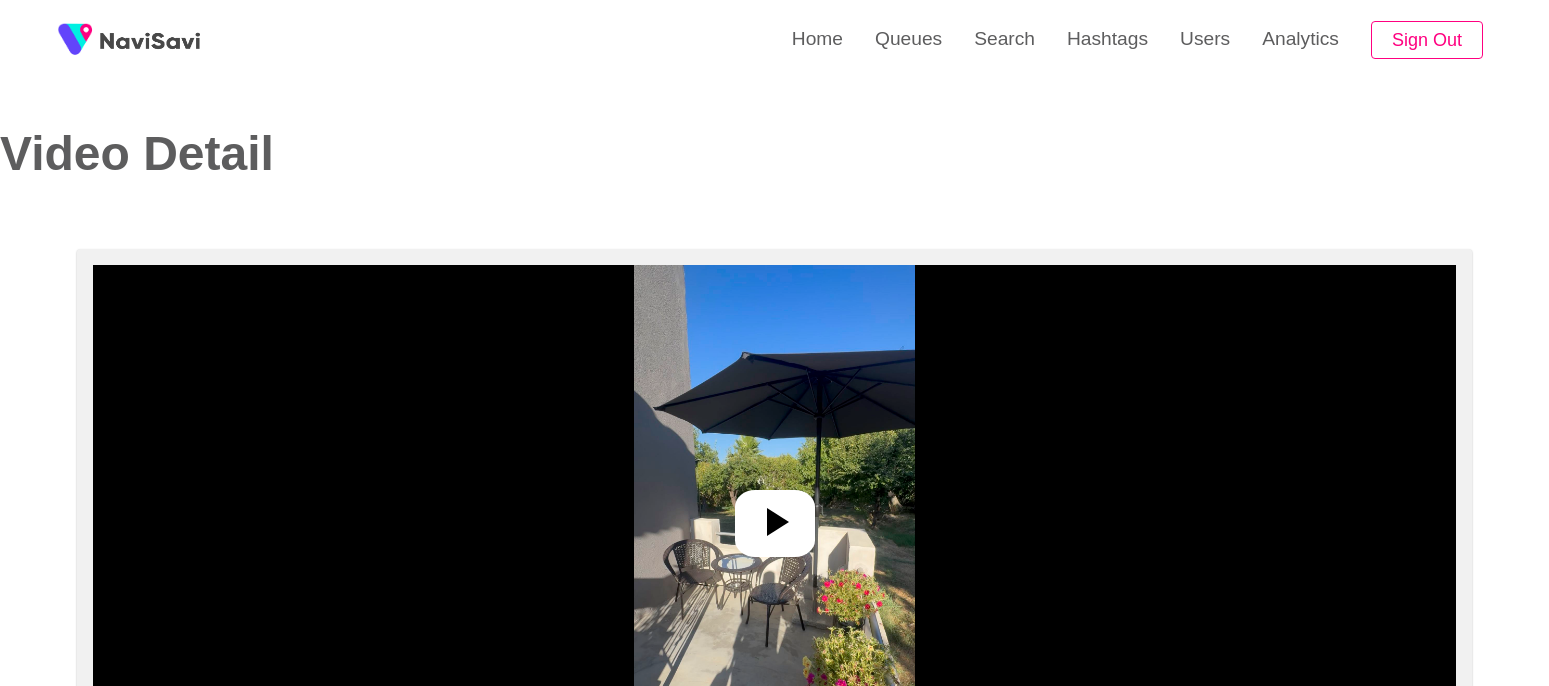 select on "**********" 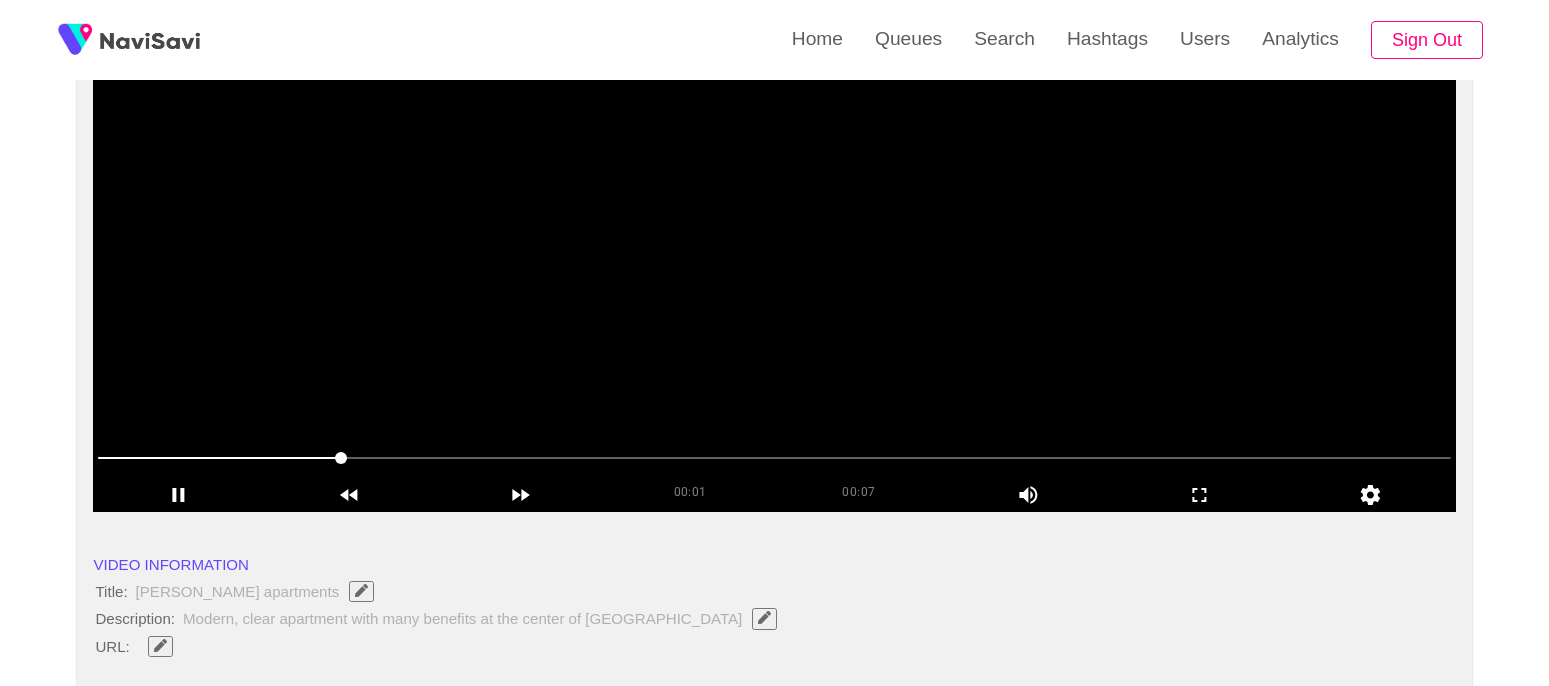 scroll, scrollTop: 254, scrollLeft: 0, axis: vertical 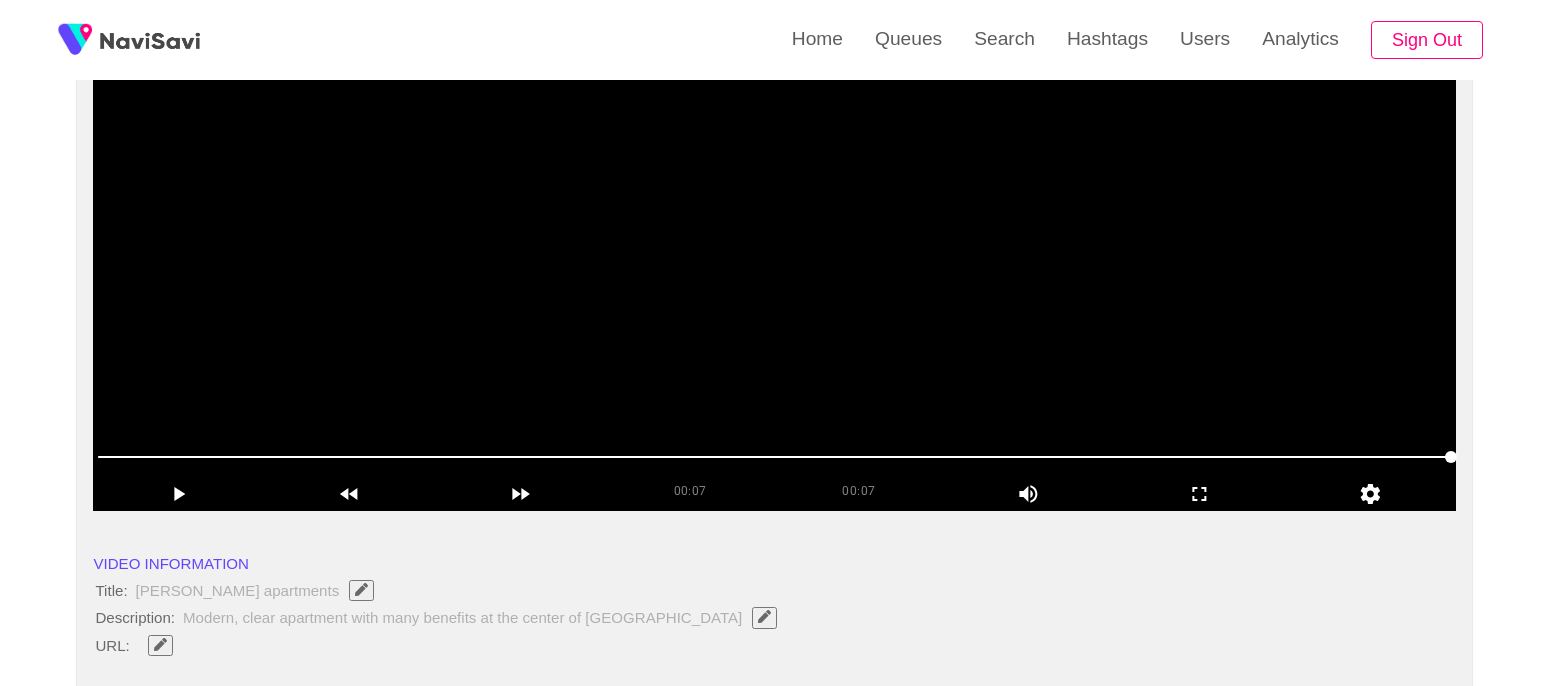 click at bounding box center (774, 261) 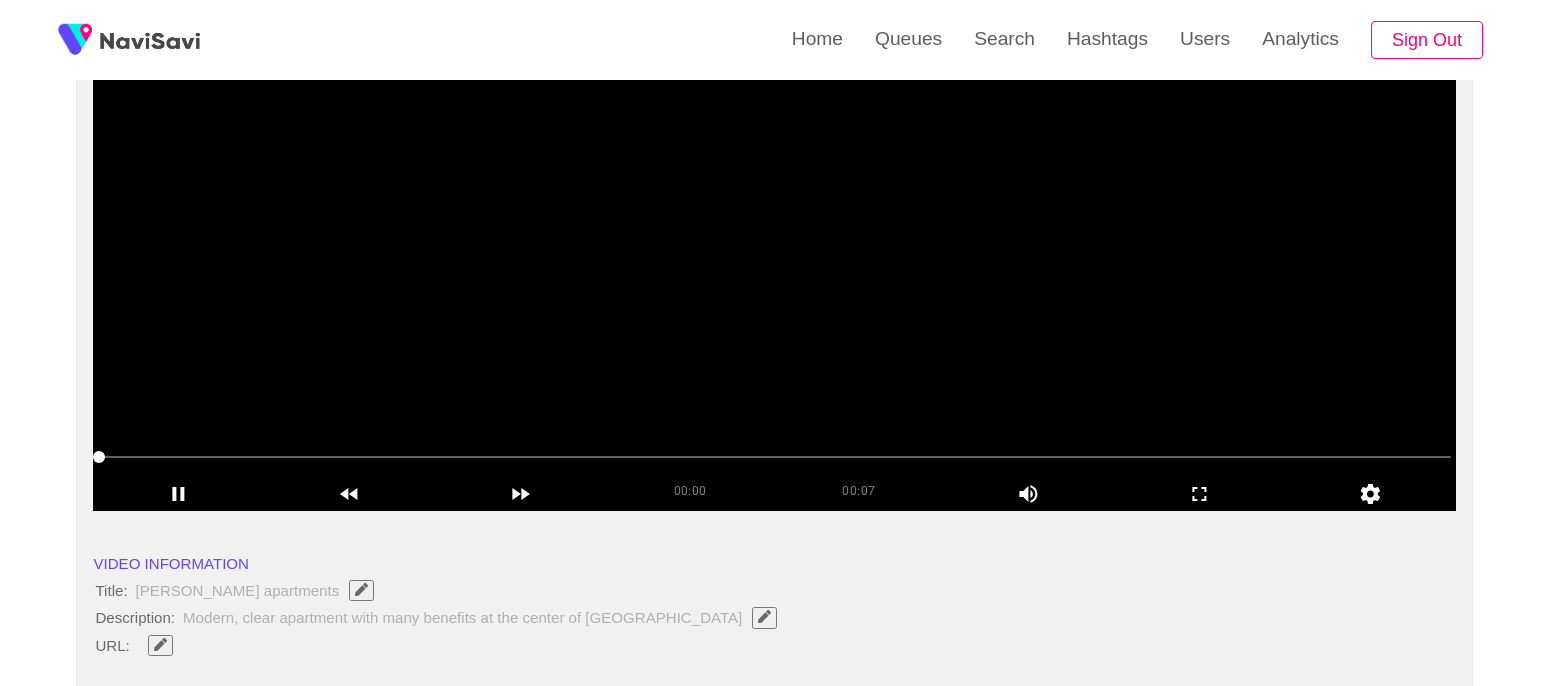 click at bounding box center [774, 261] 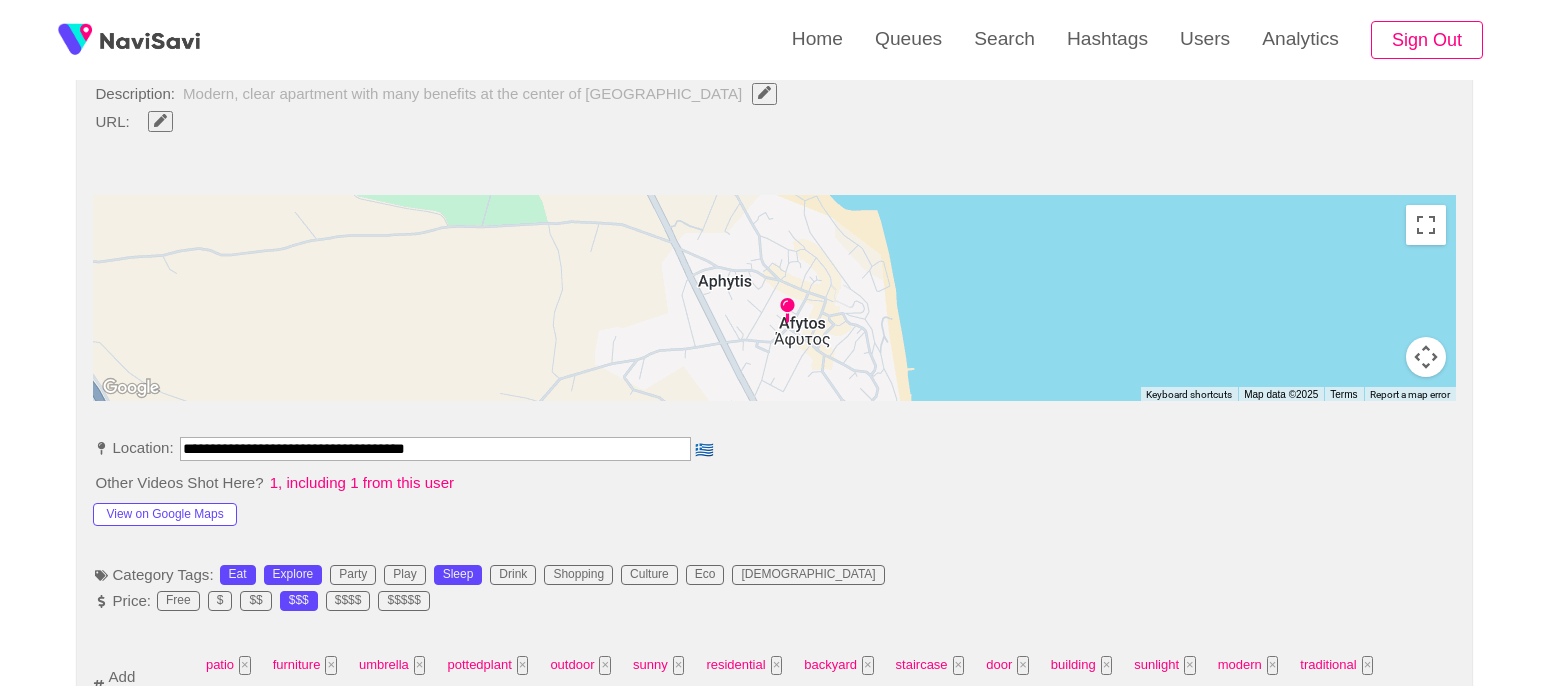scroll, scrollTop: 866, scrollLeft: 0, axis: vertical 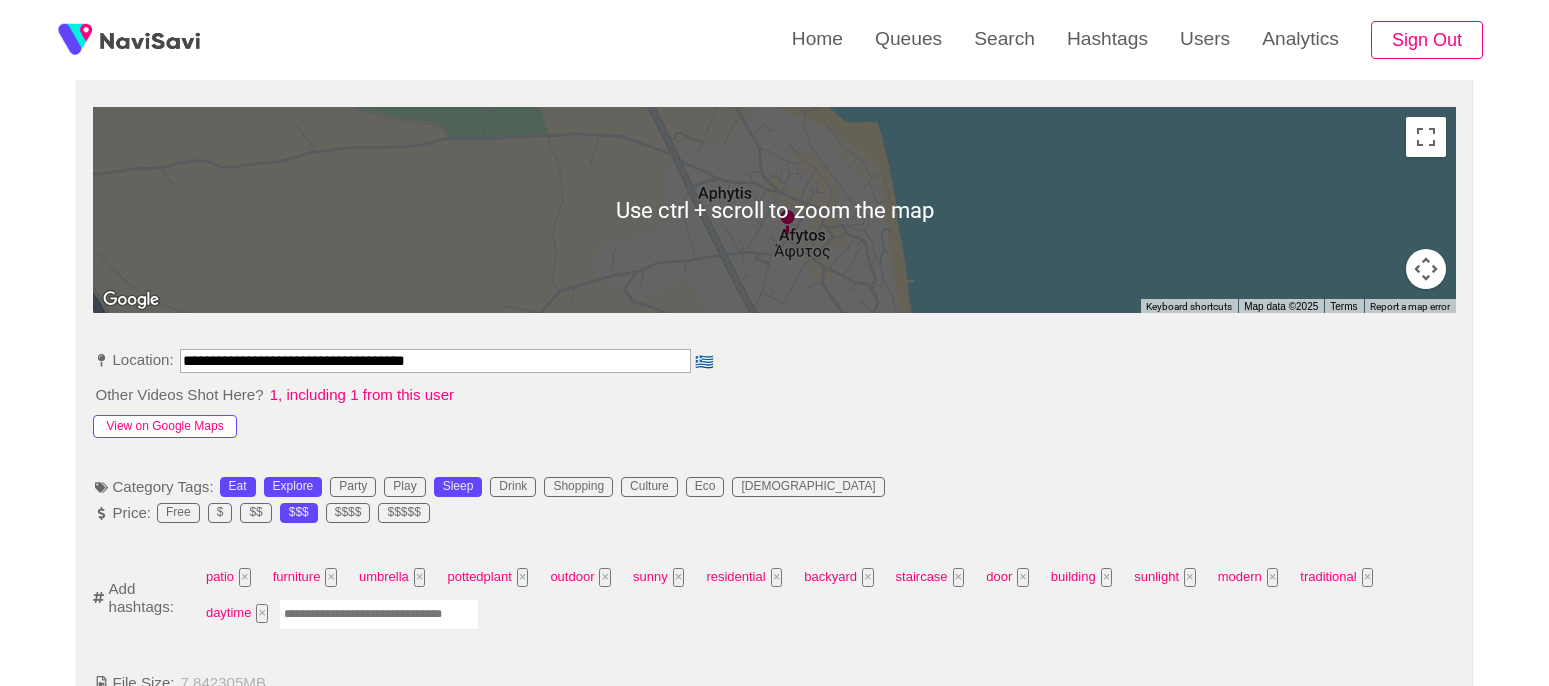 click on "View on Google Maps" at bounding box center [164, 427] 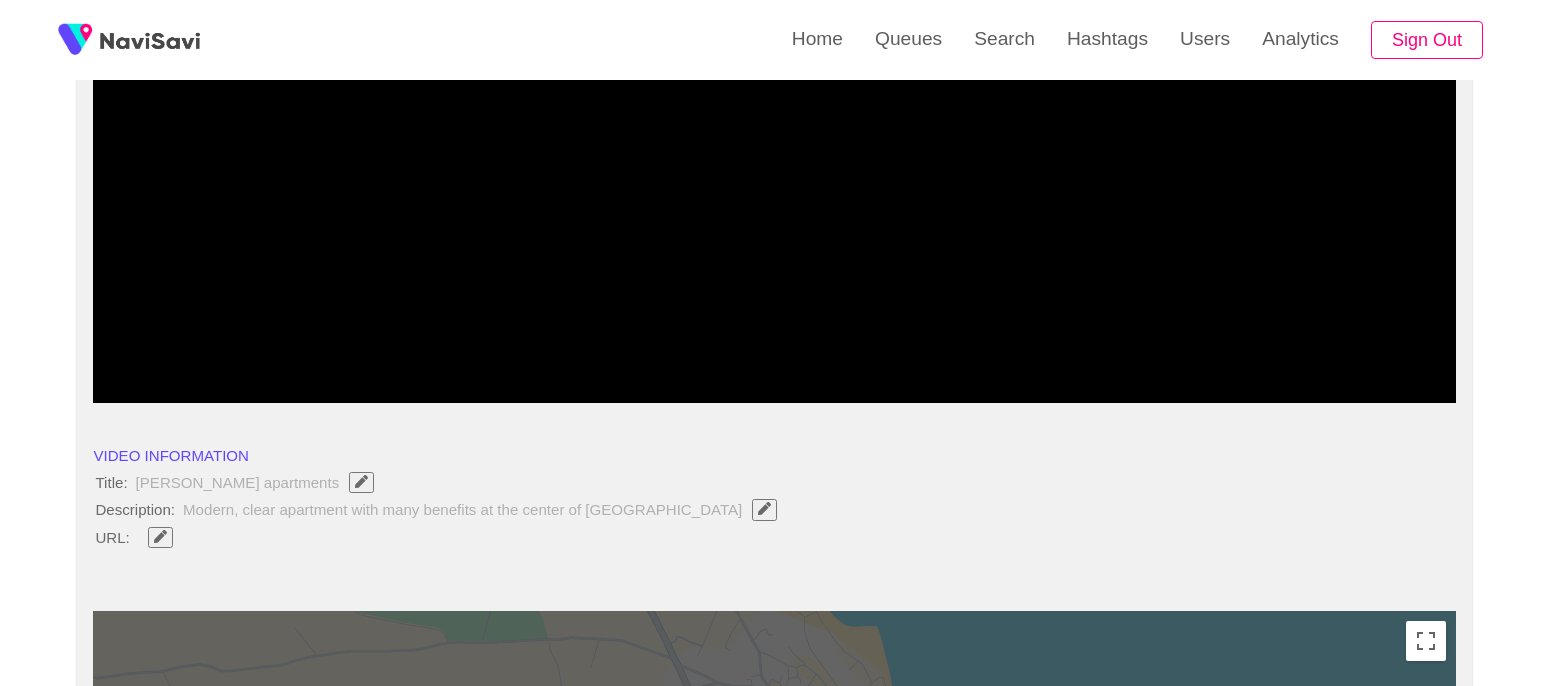 scroll, scrollTop: 219, scrollLeft: 0, axis: vertical 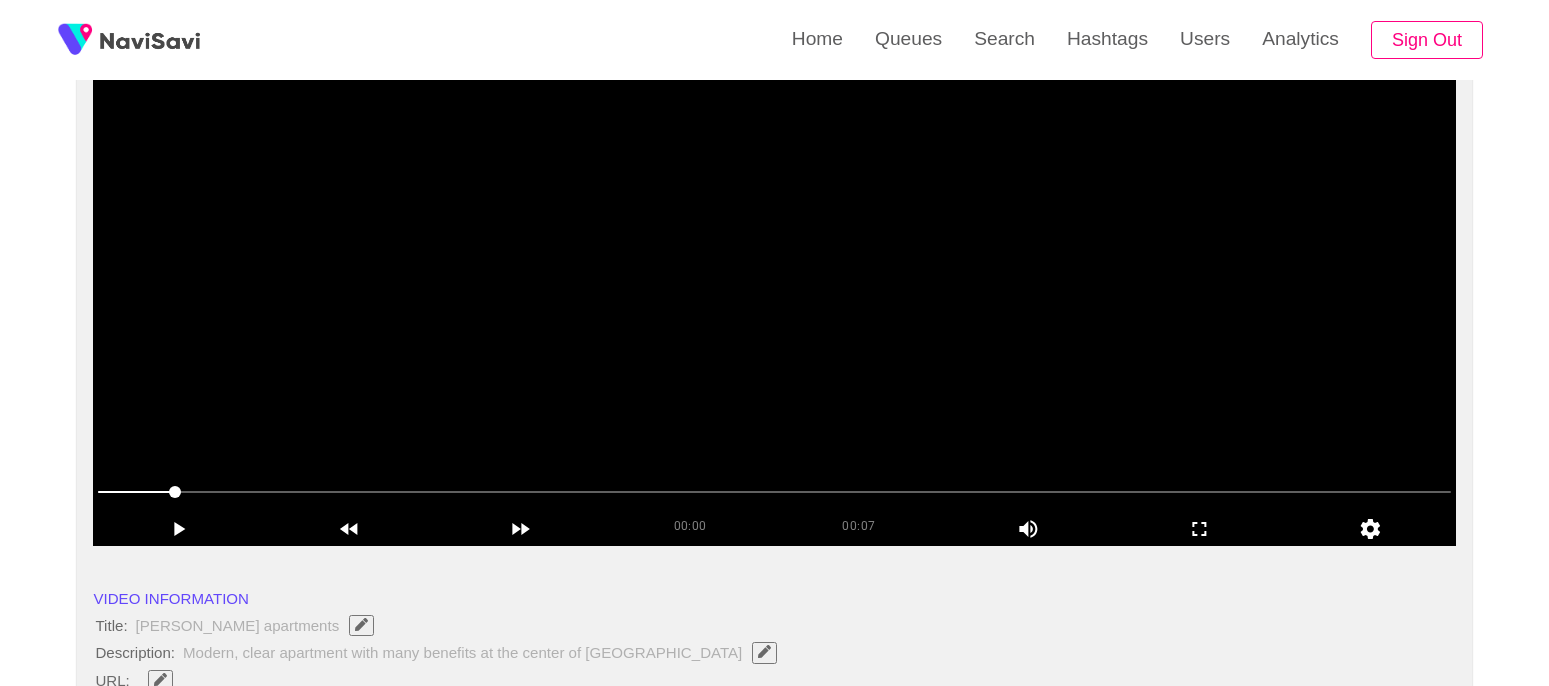 click at bounding box center [774, 296] 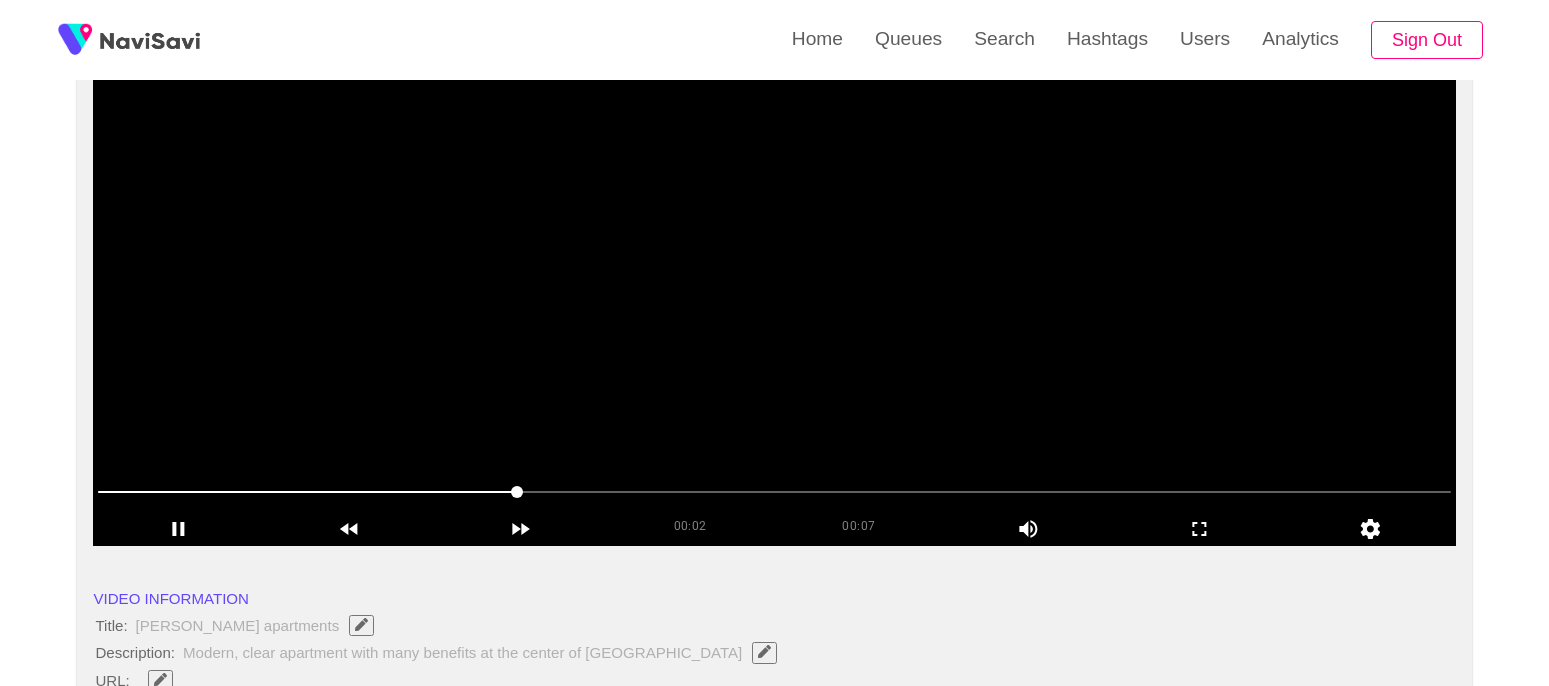 click at bounding box center [774, 492] 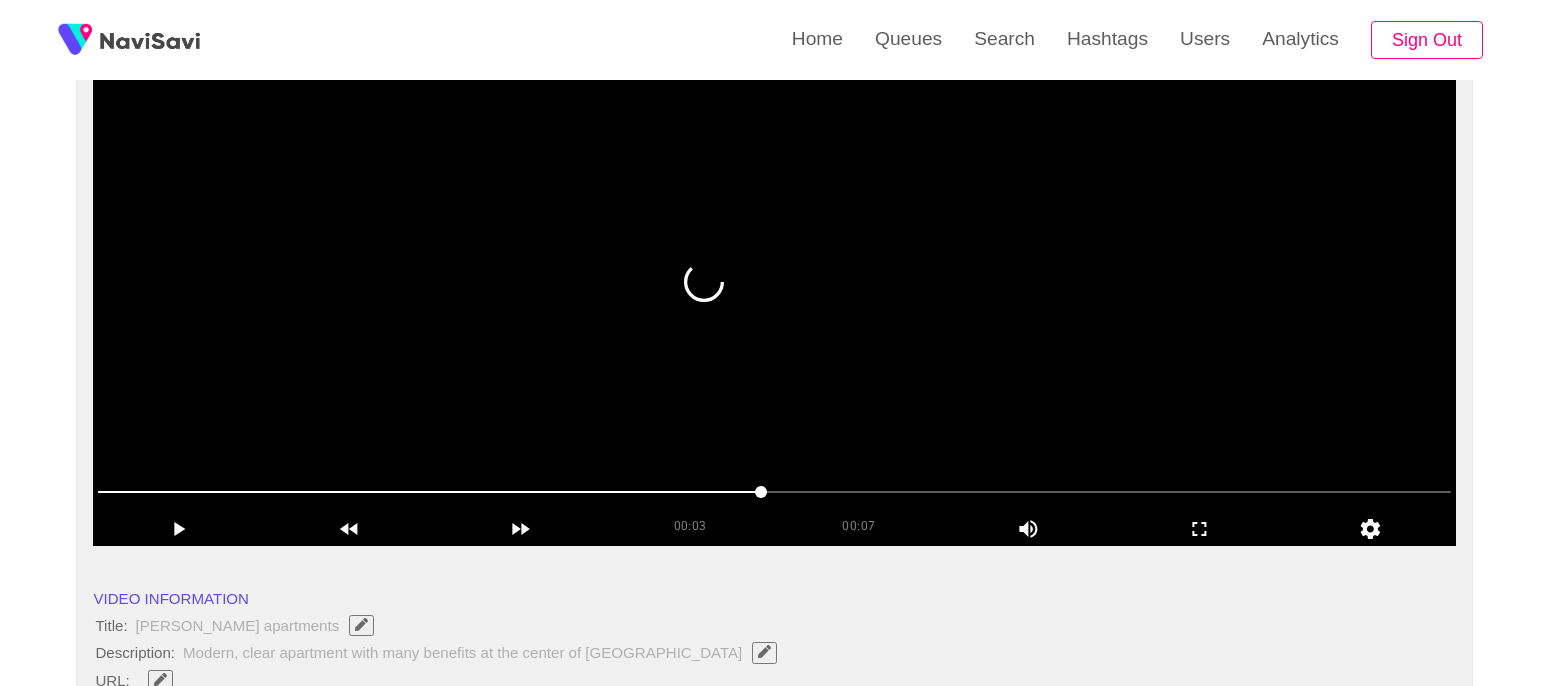 click at bounding box center (774, 296) 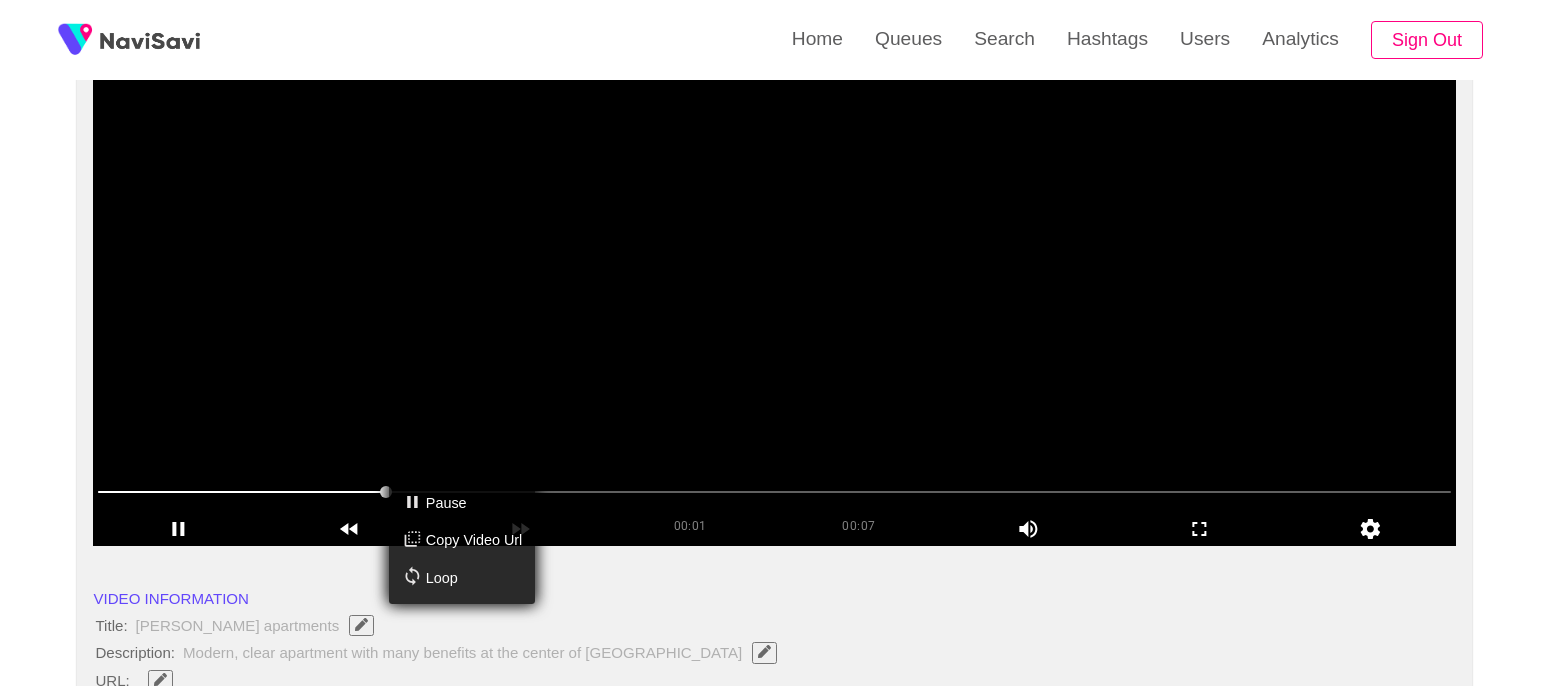 click on "Pause Copy Video Url Loop" at bounding box center [774, 343] 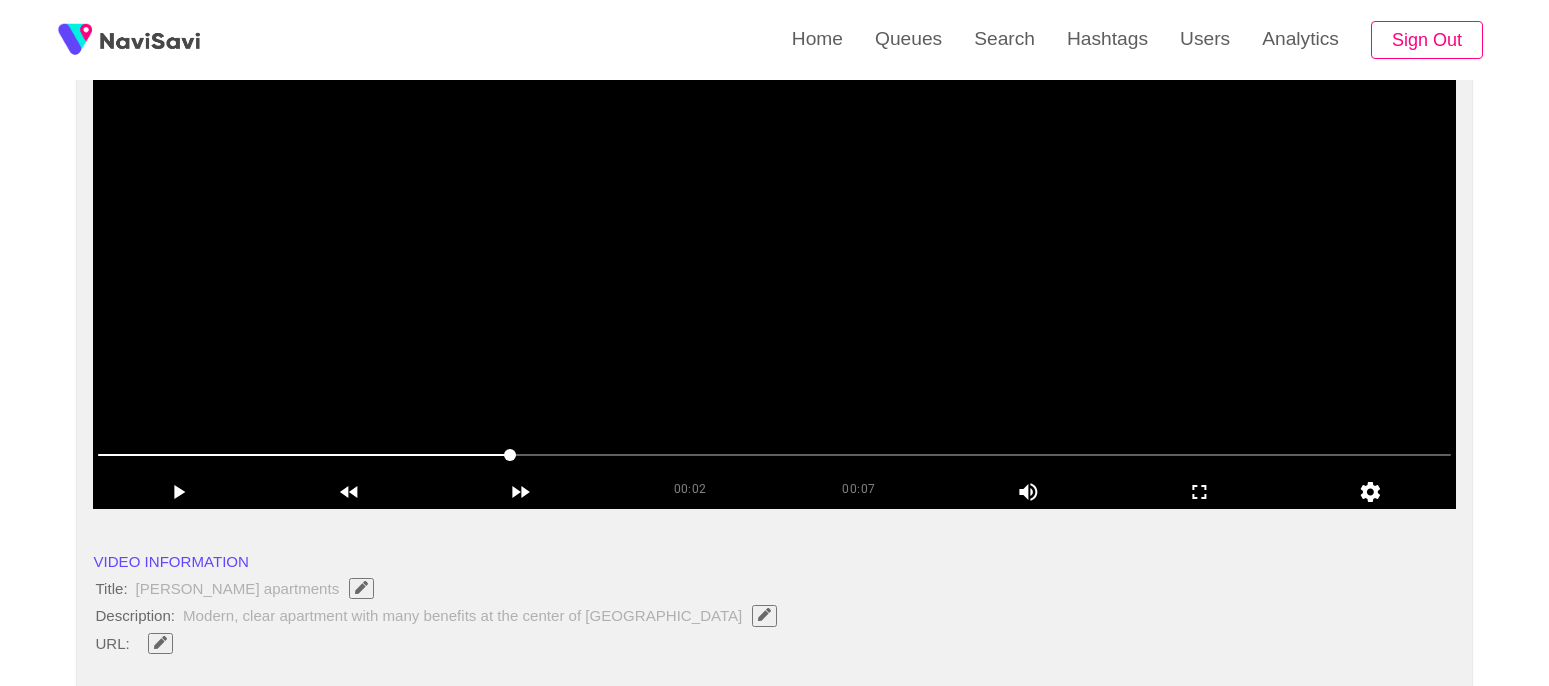 scroll, scrollTop: 251, scrollLeft: 0, axis: vertical 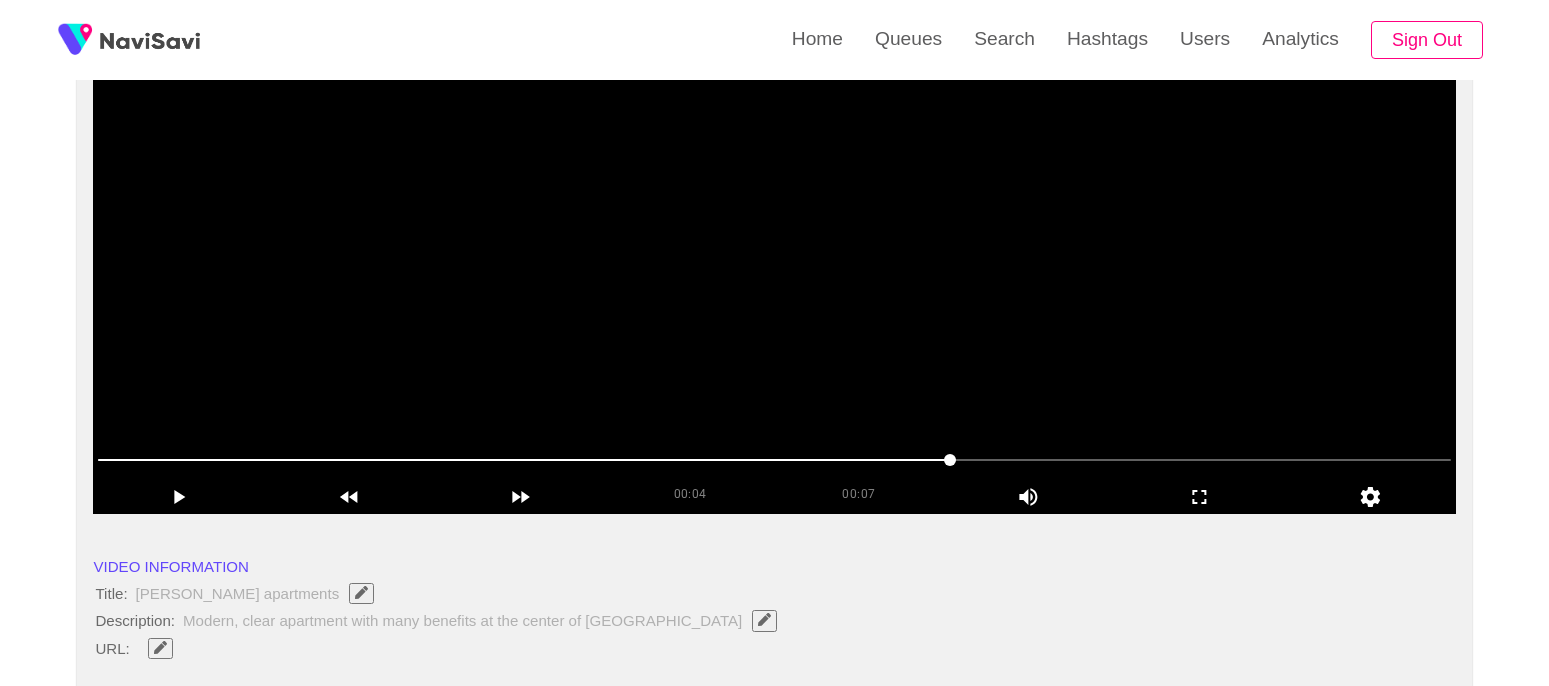 click at bounding box center [774, 264] 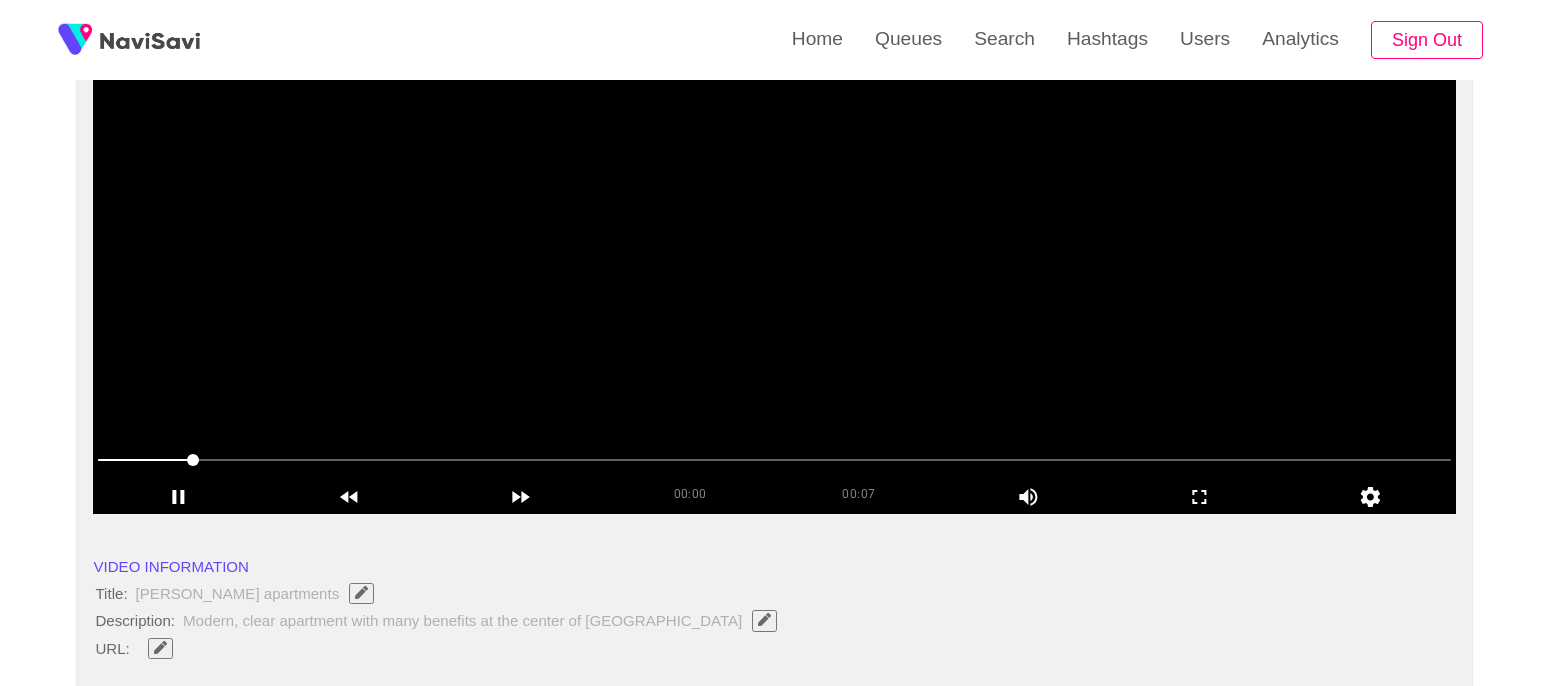 click at bounding box center (774, 264) 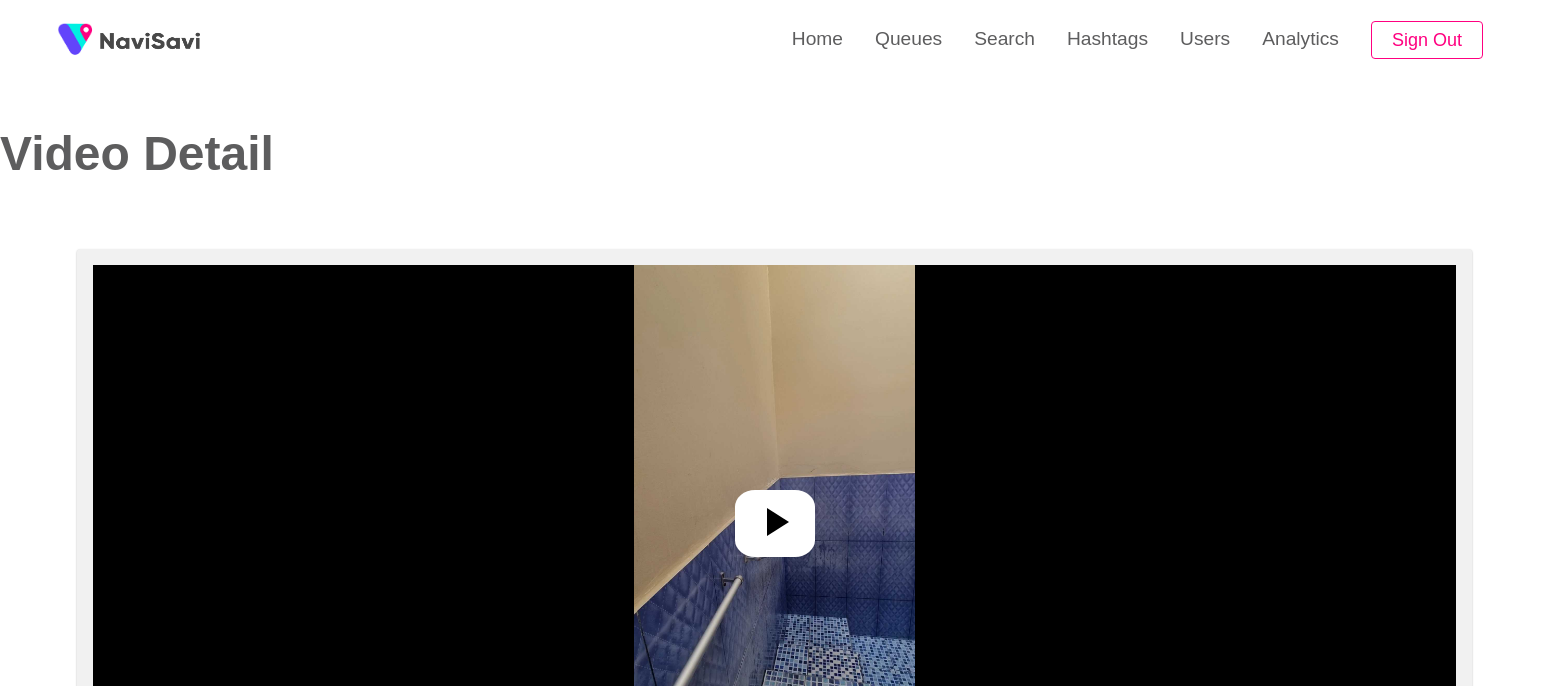 select on "**********" 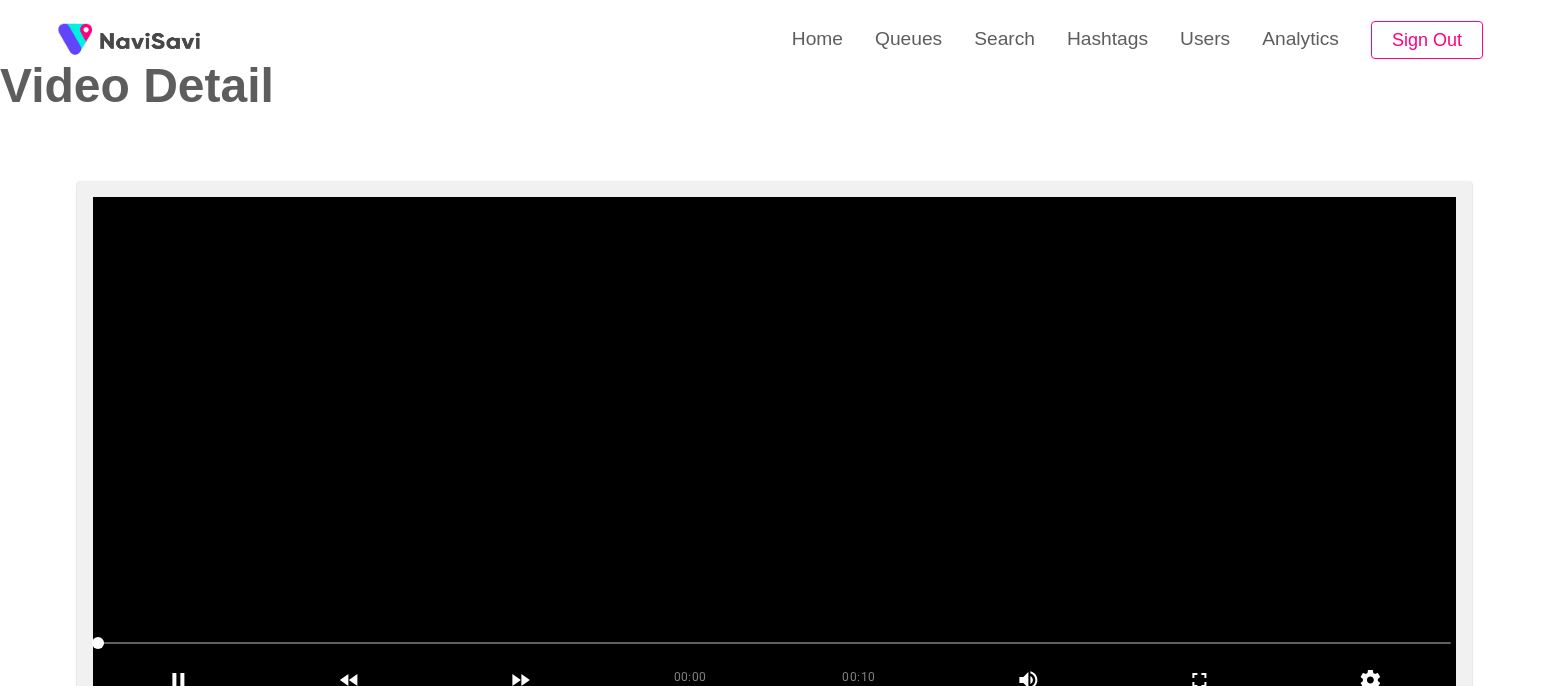 scroll, scrollTop: 223, scrollLeft: 0, axis: vertical 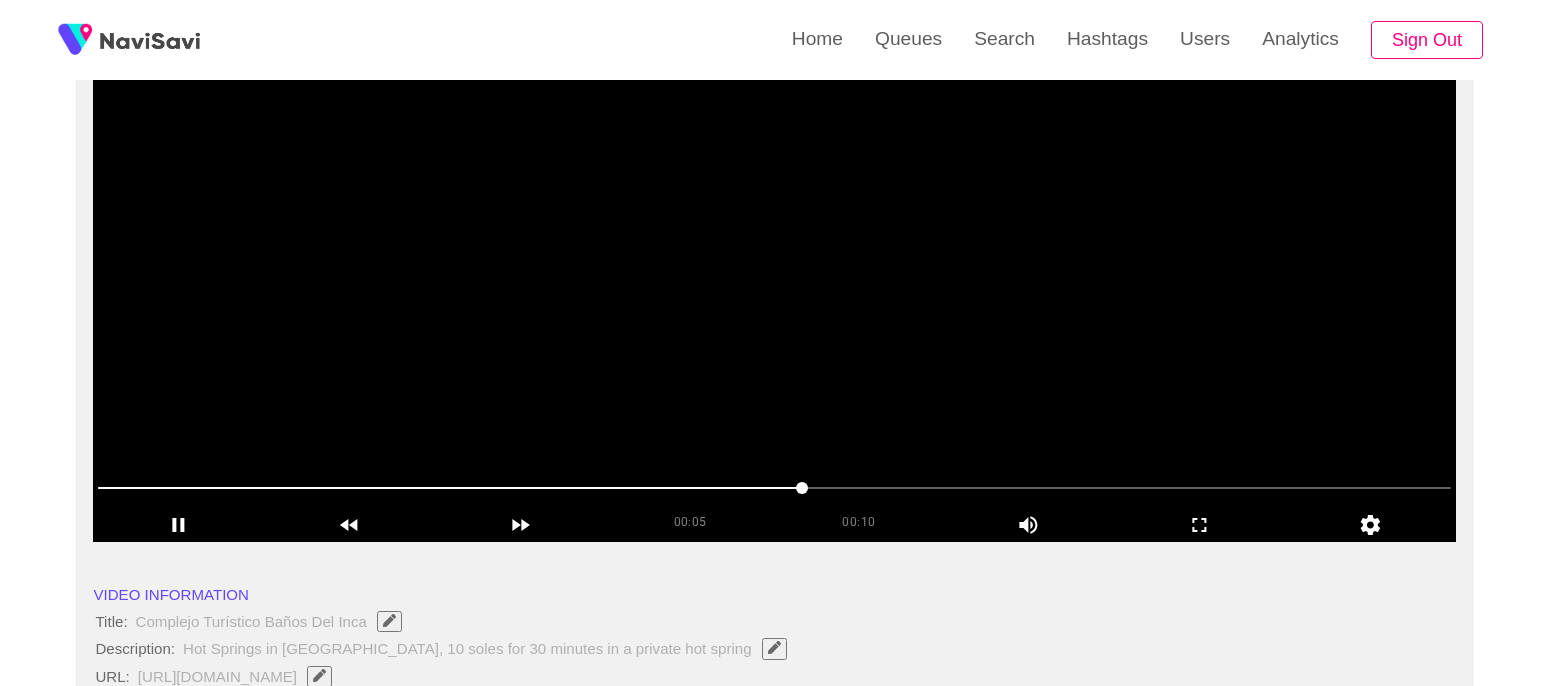 click at bounding box center (774, 488) 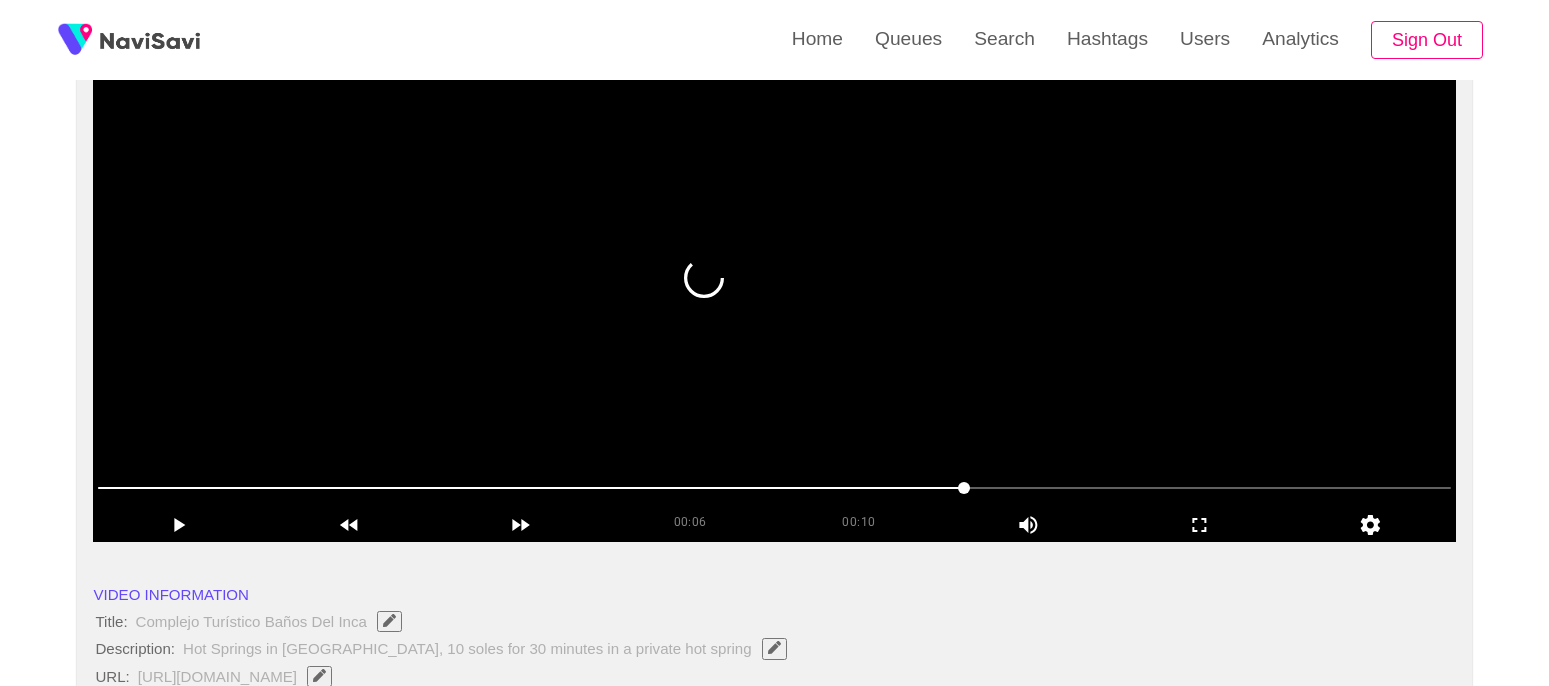 click at bounding box center (774, 292) 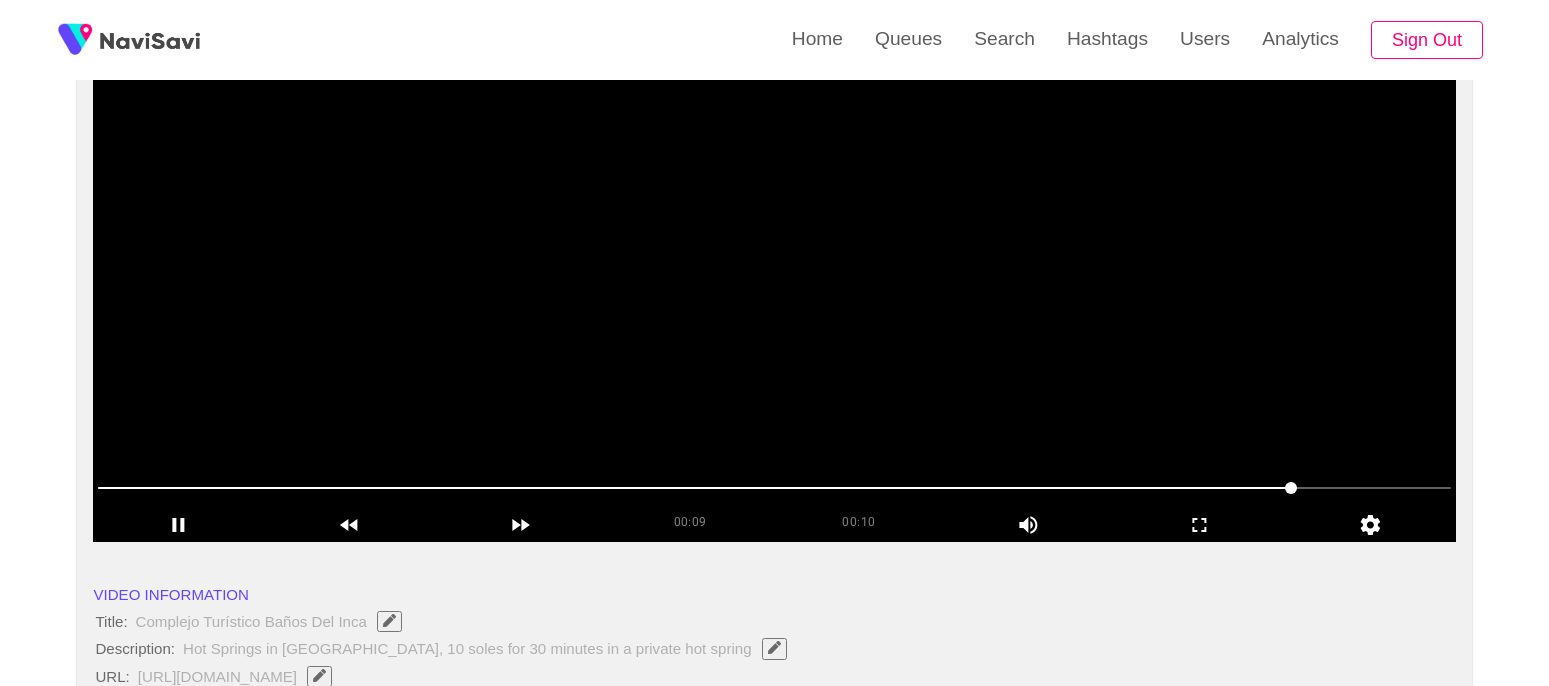 click at bounding box center [774, 292] 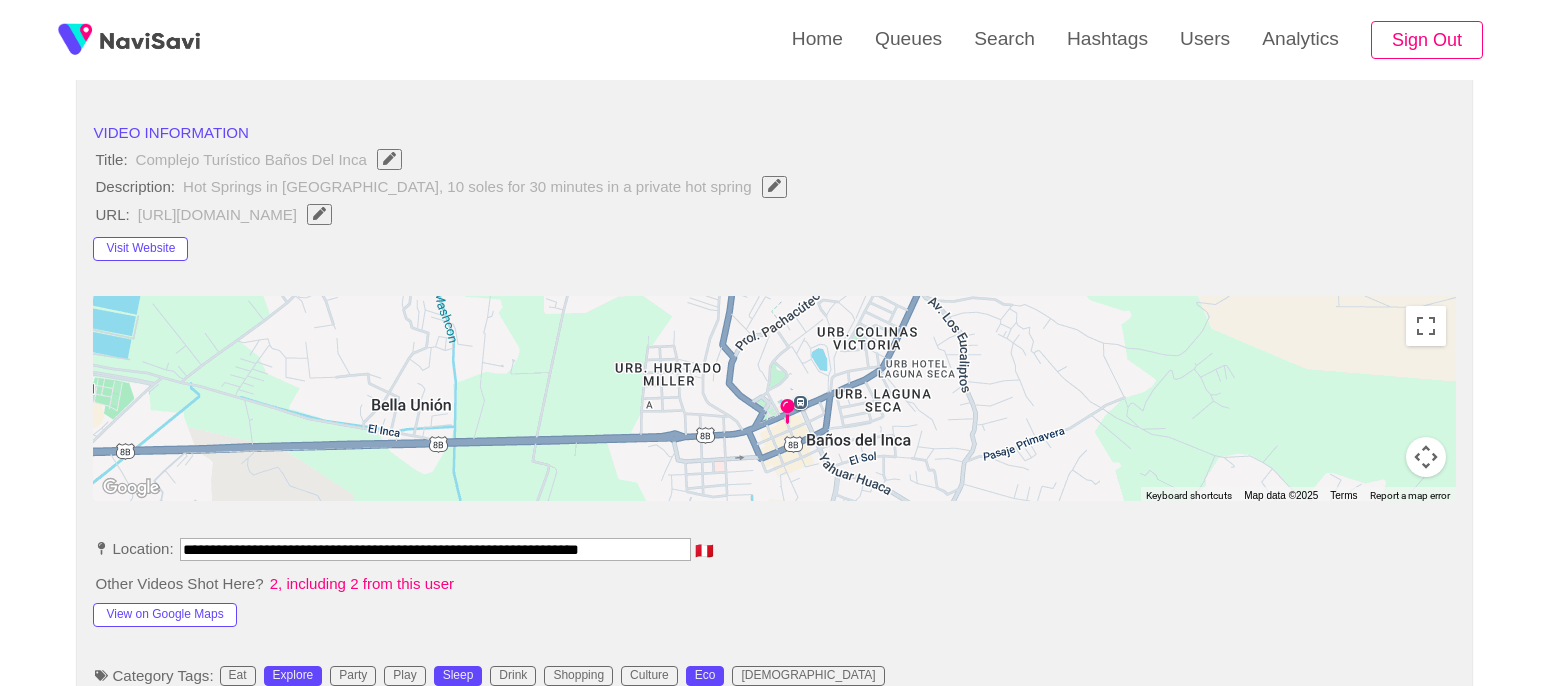 scroll, scrollTop: 735, scrollLeft: 0, axis: vertical 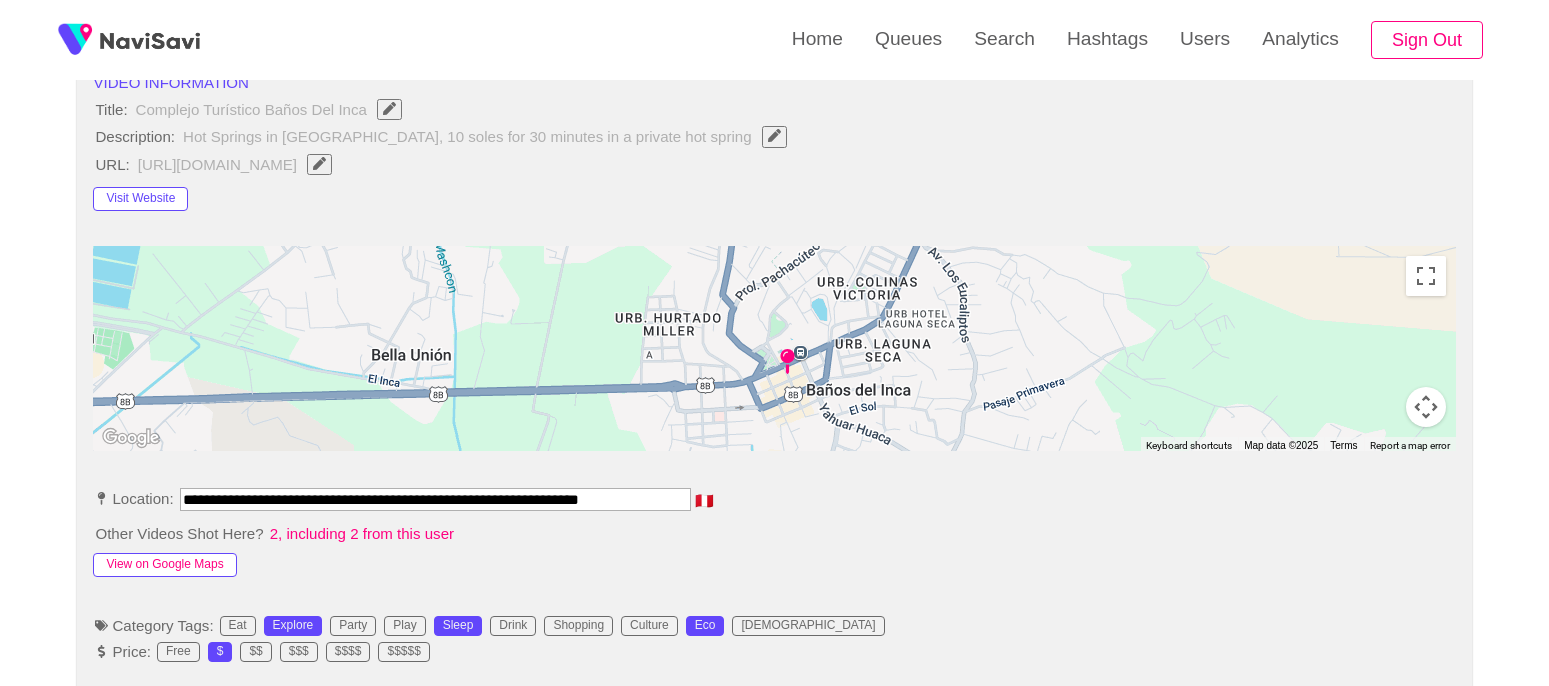click on "View on Google Maps" at bounding box center [164, 565] 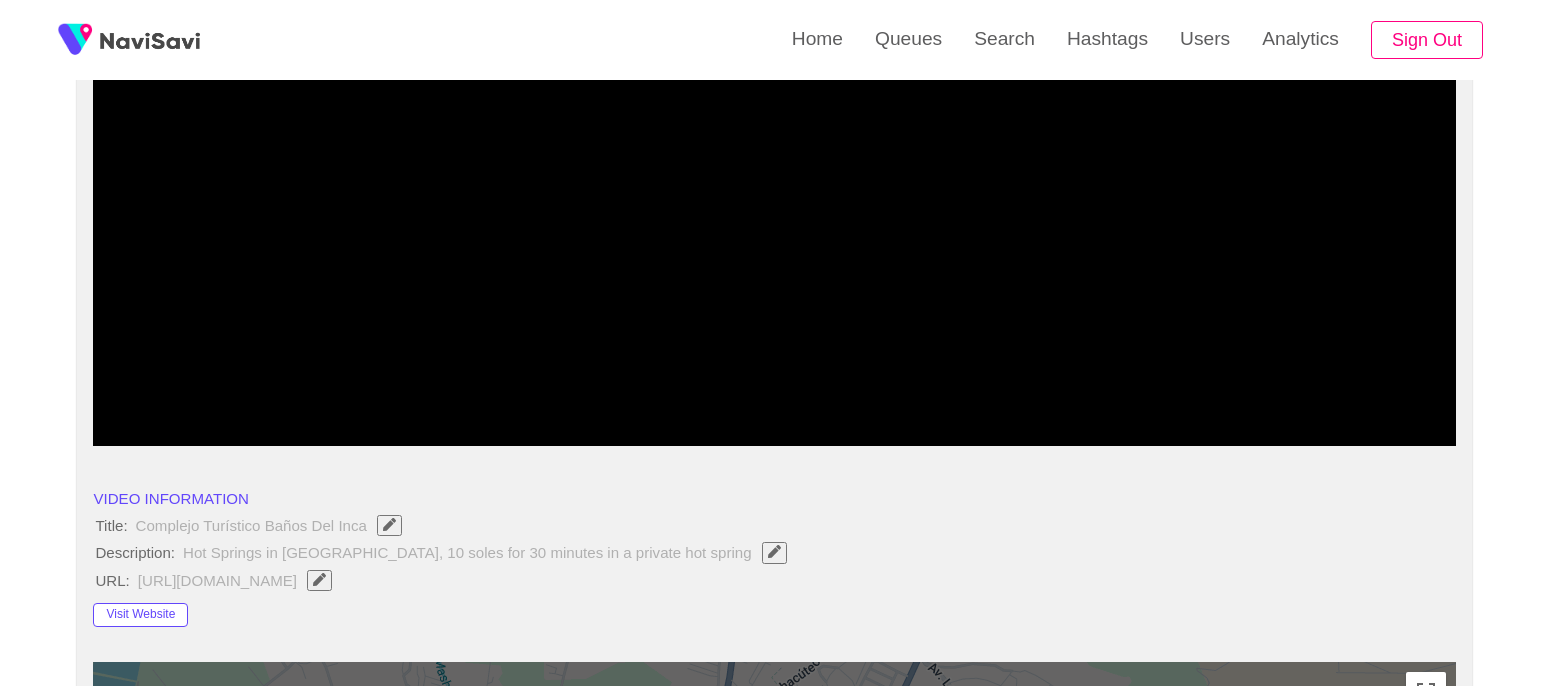 scroll, scrollTop: 318, scrollLeft: 0, axis: vertical 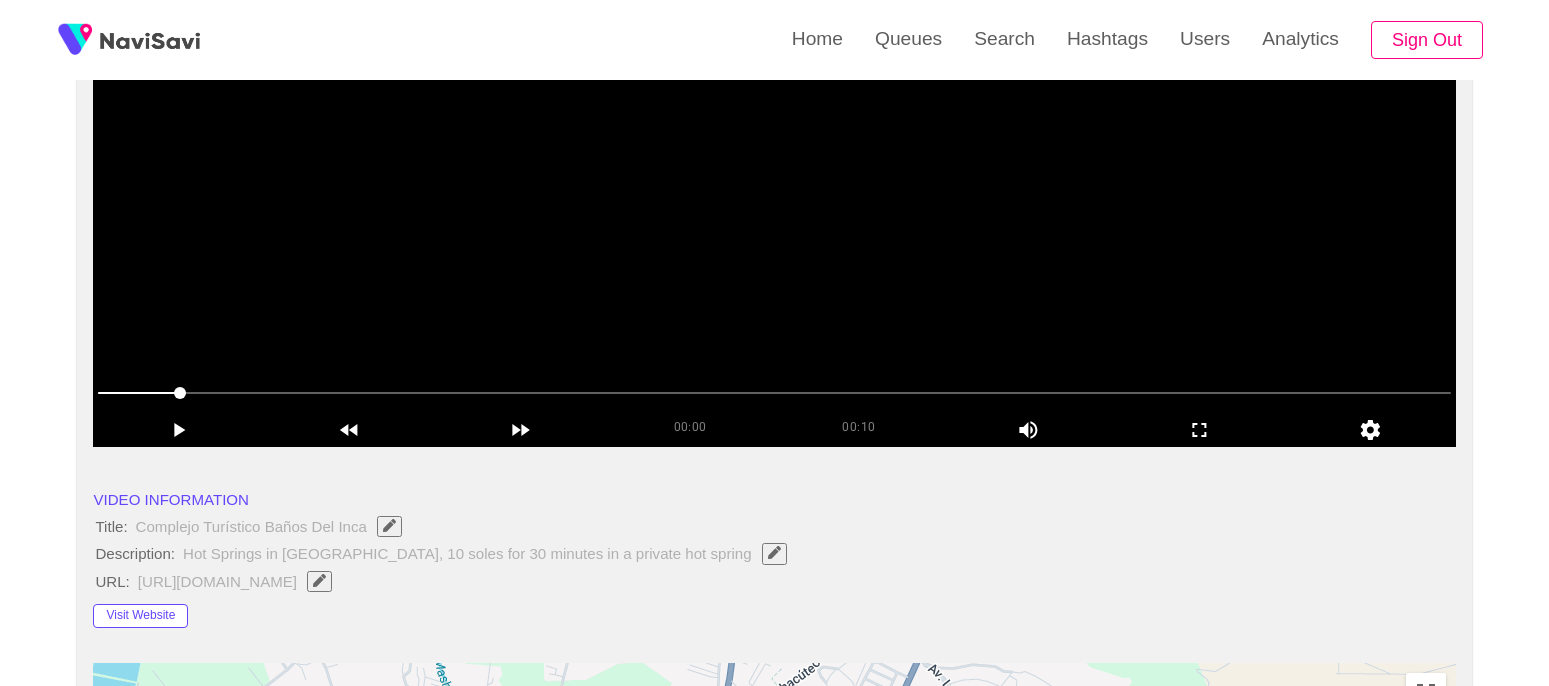 click at bounding box center [774, 197] 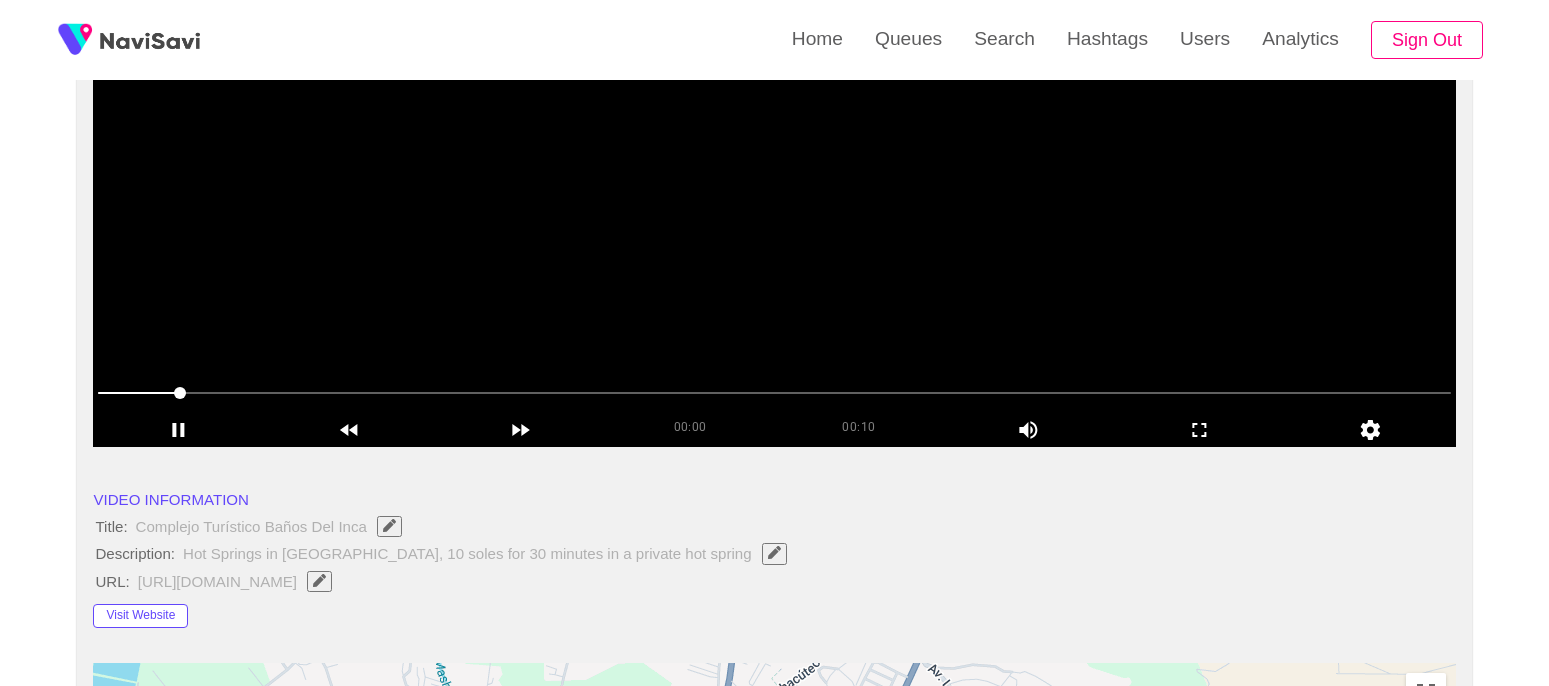 click at bounding box center [774, 197] 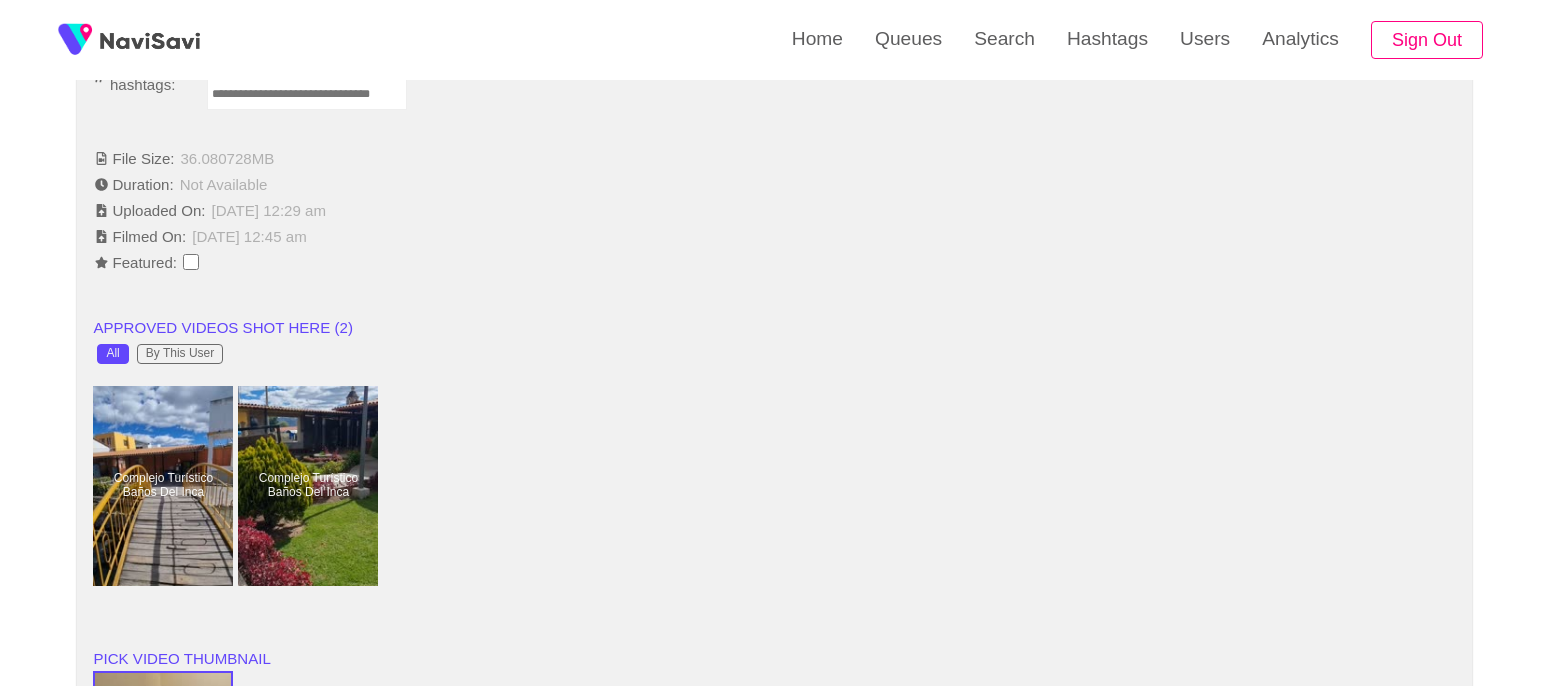 scroll, scrollTop: 1394, scrollLeft: 0, axis: vertical 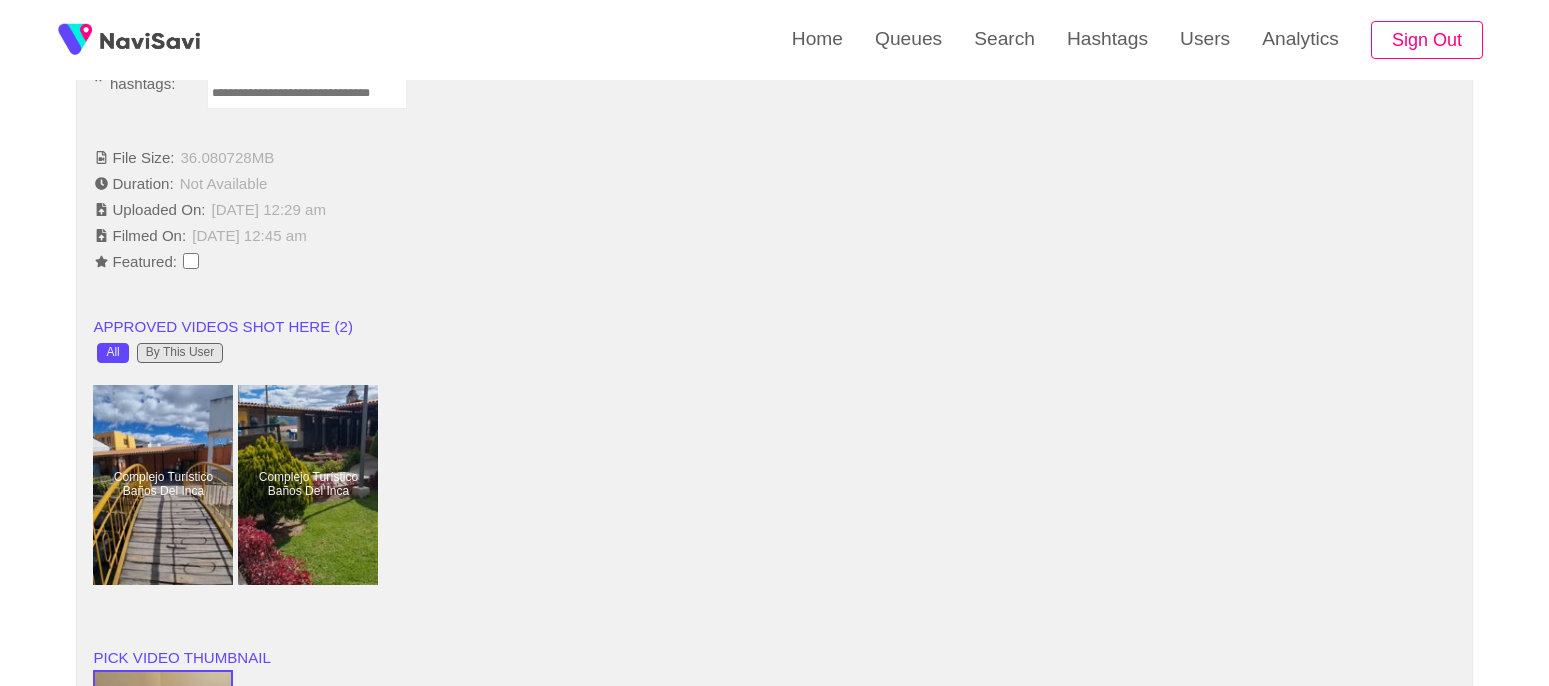 click on "By This User" at bounding box center (180, 353) 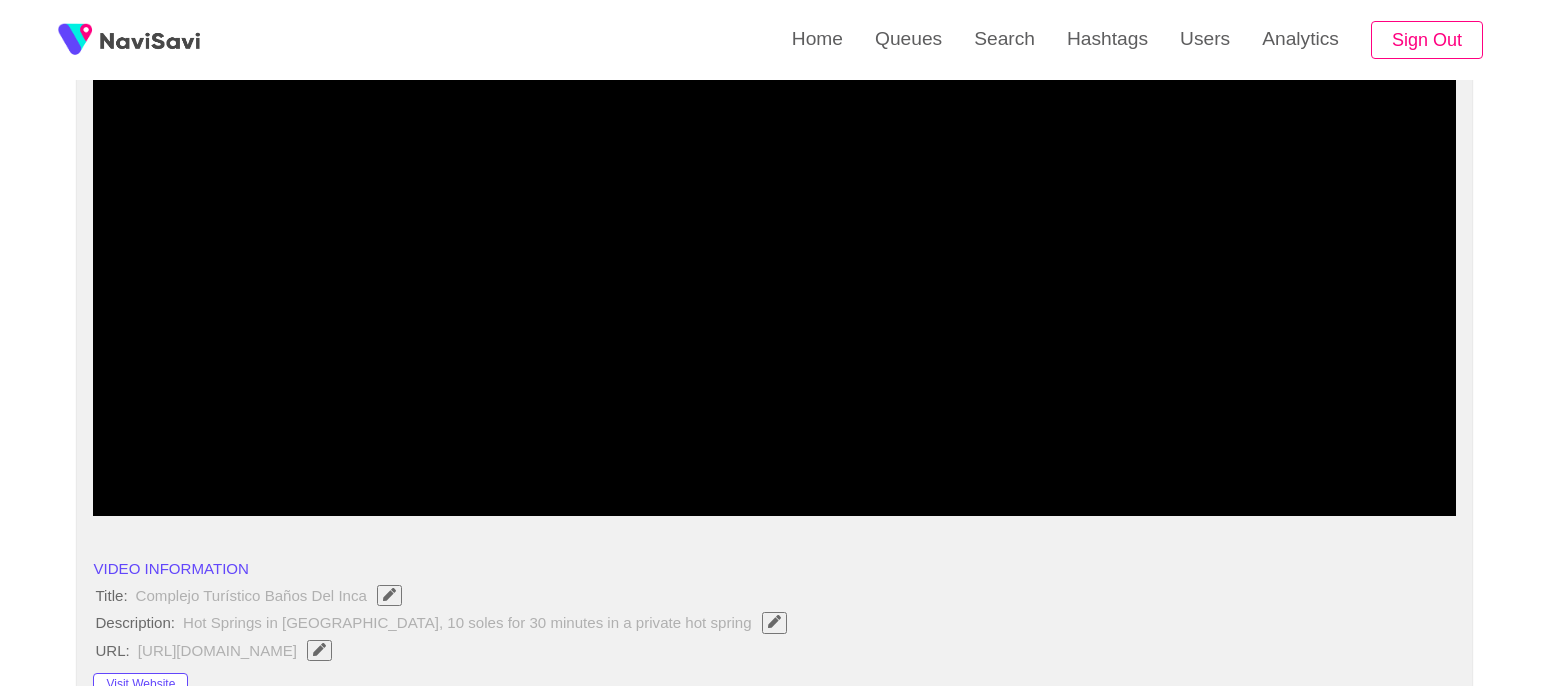 scroll, scrollTop: 248, scrollLeft: 0, axis: vertical 